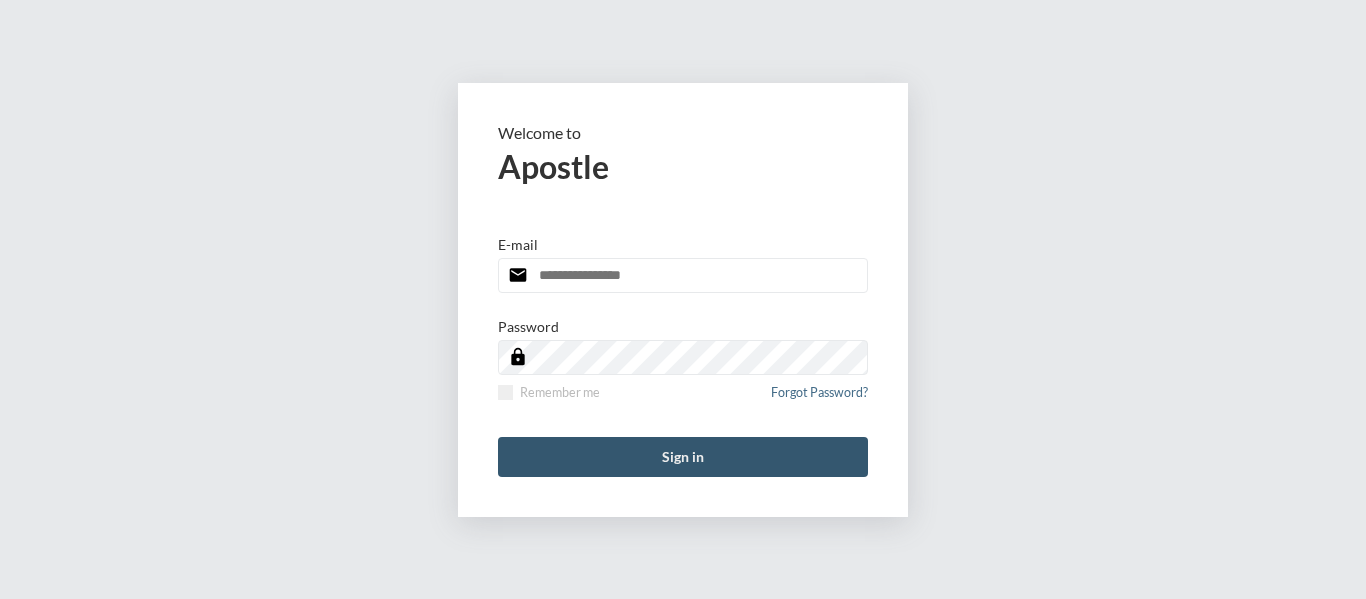 scroll, scrollTop: 0, scrollLeft: 0, axis: both 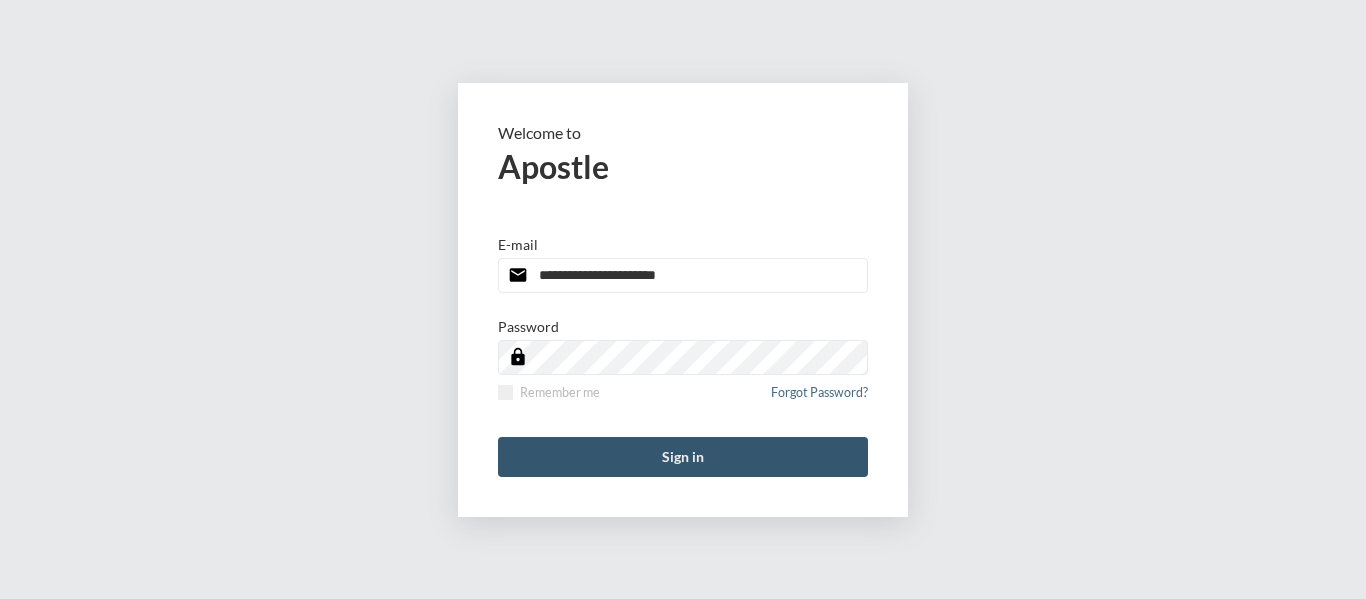 click on "Sign in" at bounding box center (683, 457) 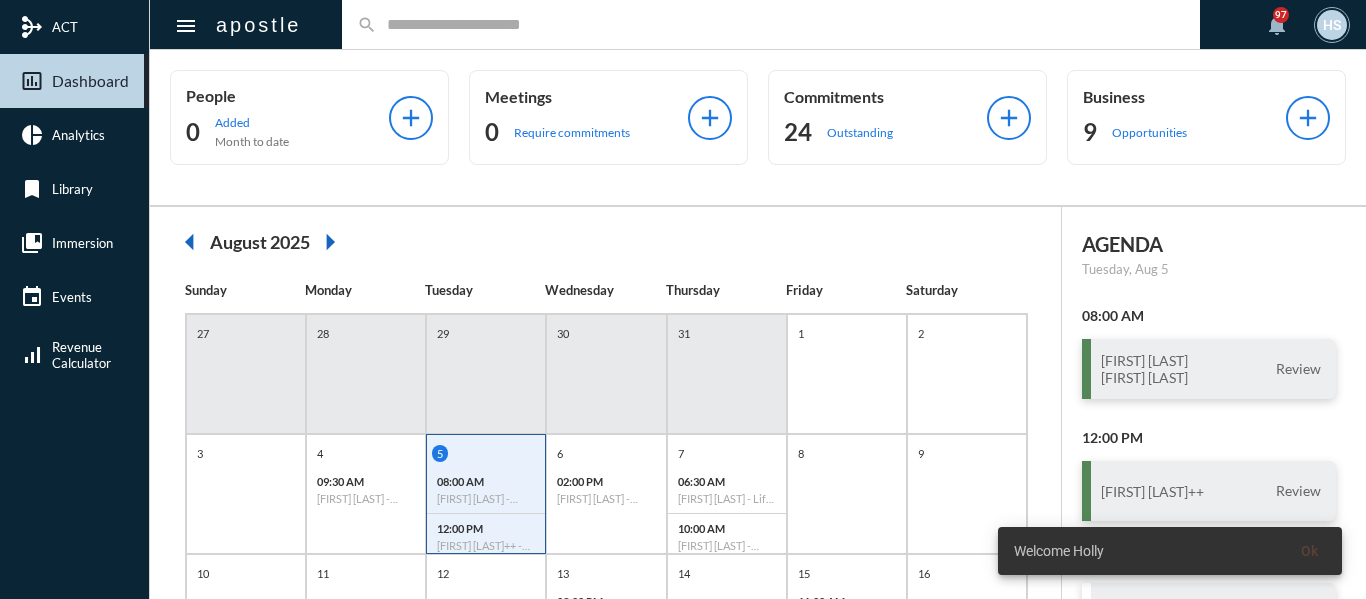 click 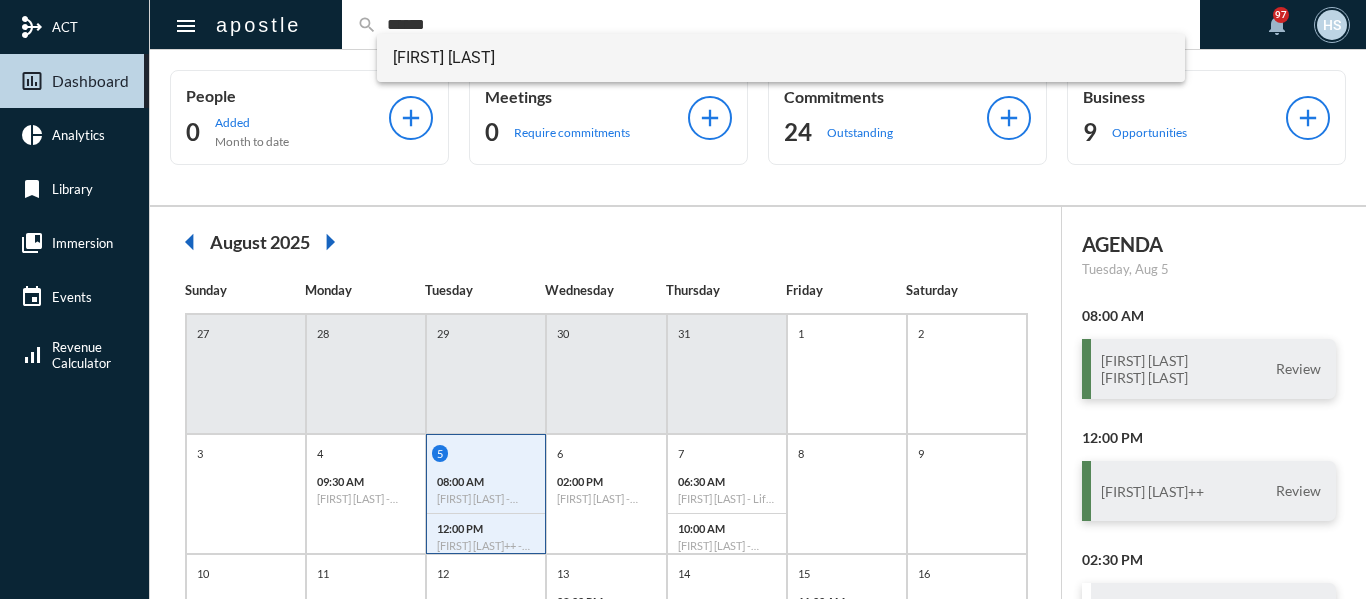 type on "******" 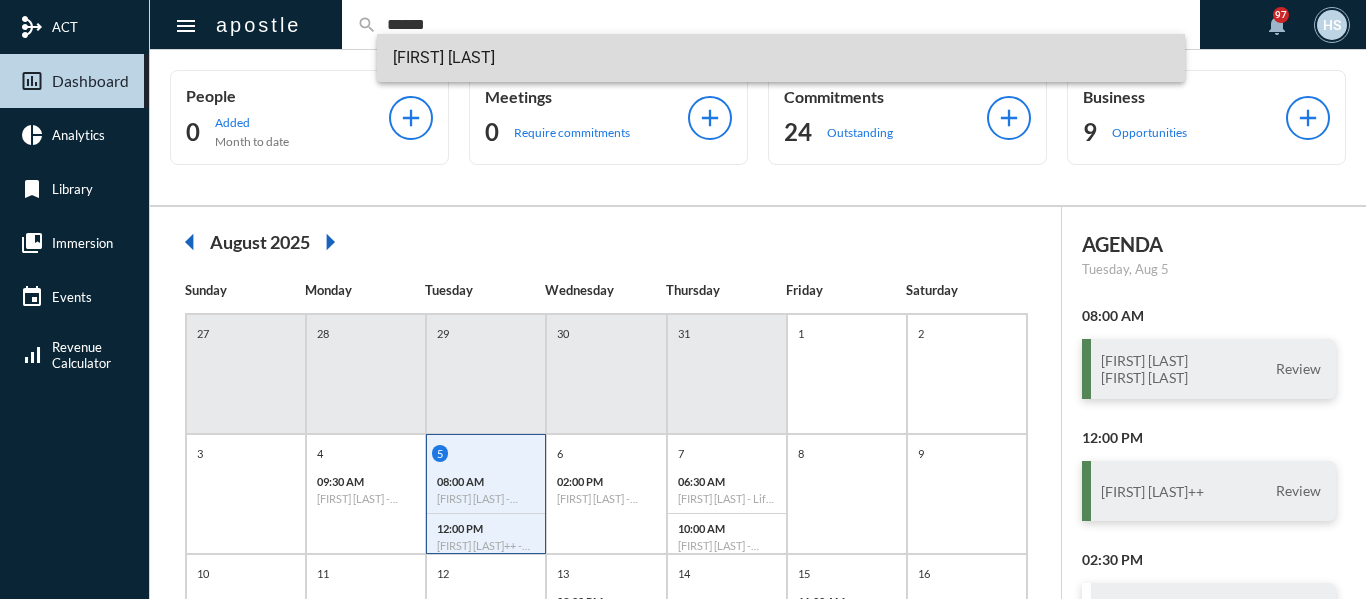 click on "Sophia  Amsler" at bounding box center (781, 58) 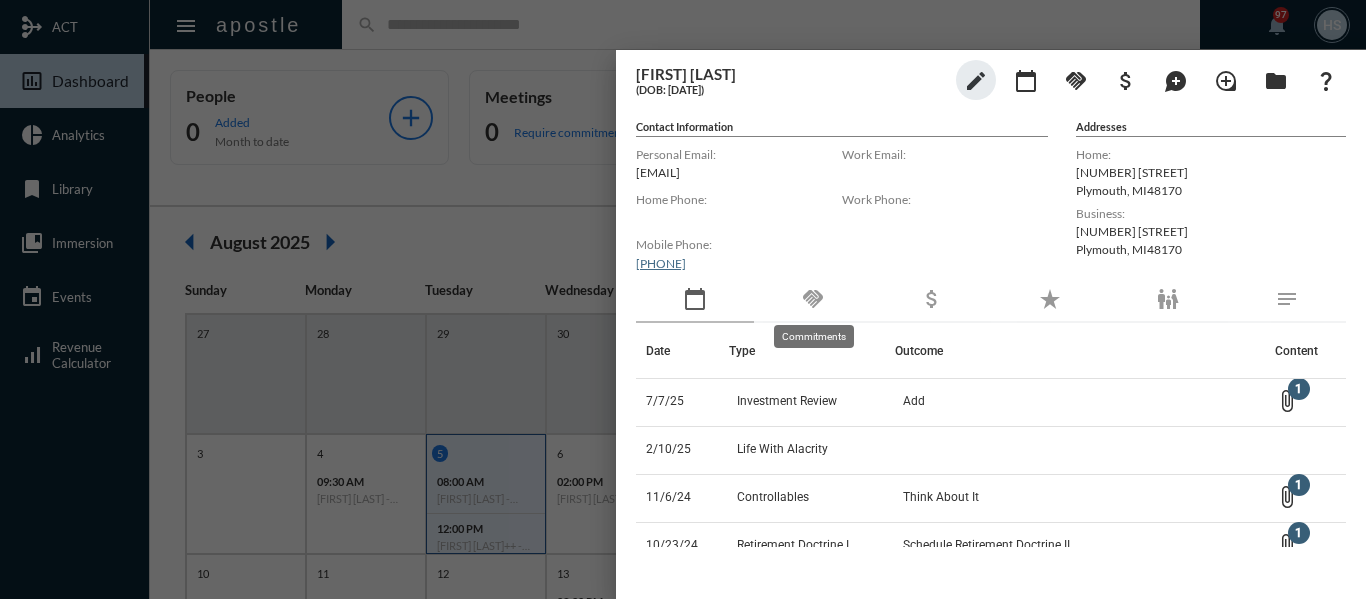 click on "handshake" 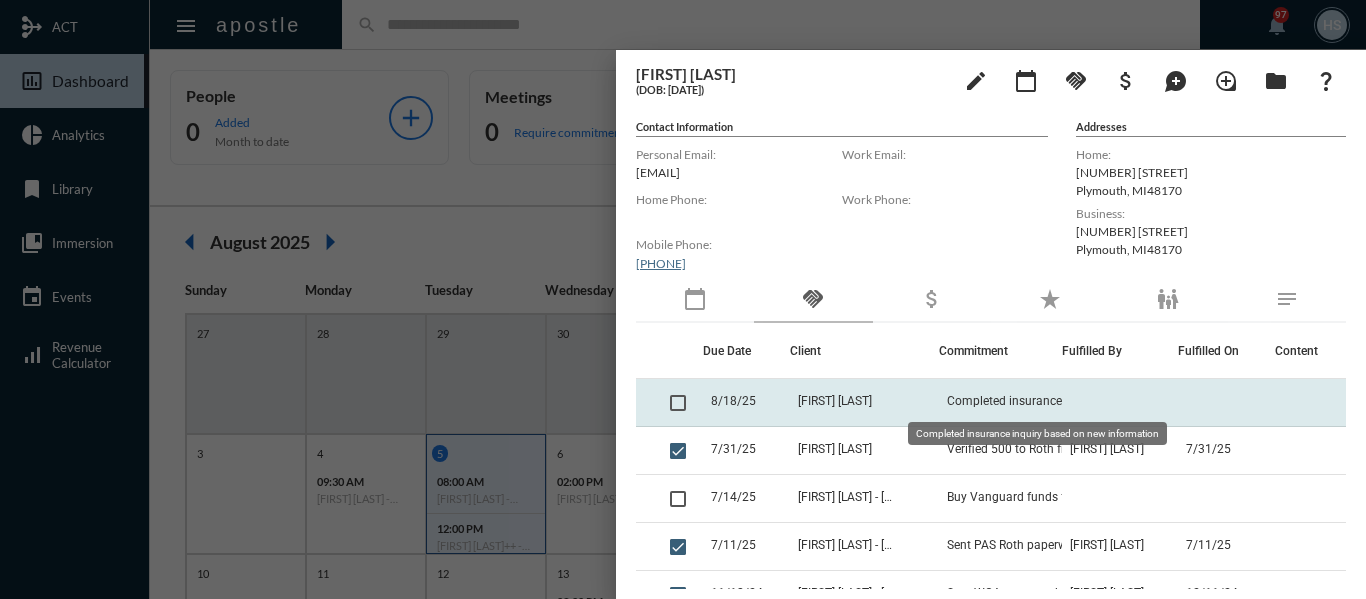 click on "Completed insurance inquiry based on new information" 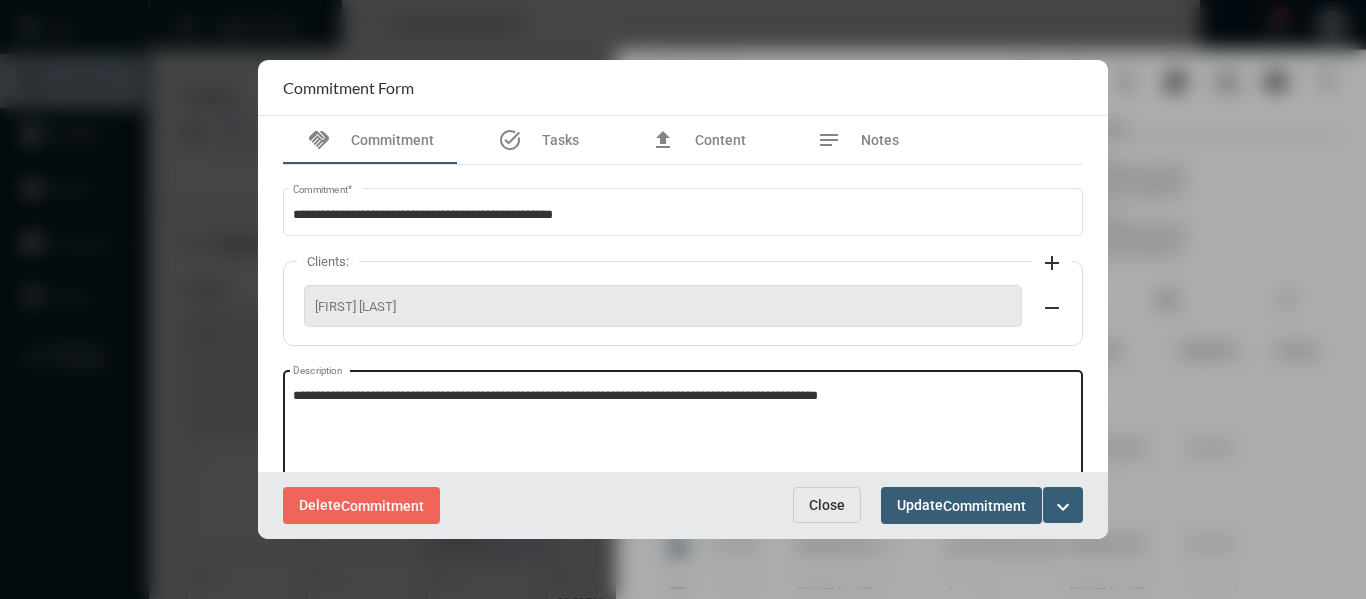 click on "**********" at bounding box center [683, 426] 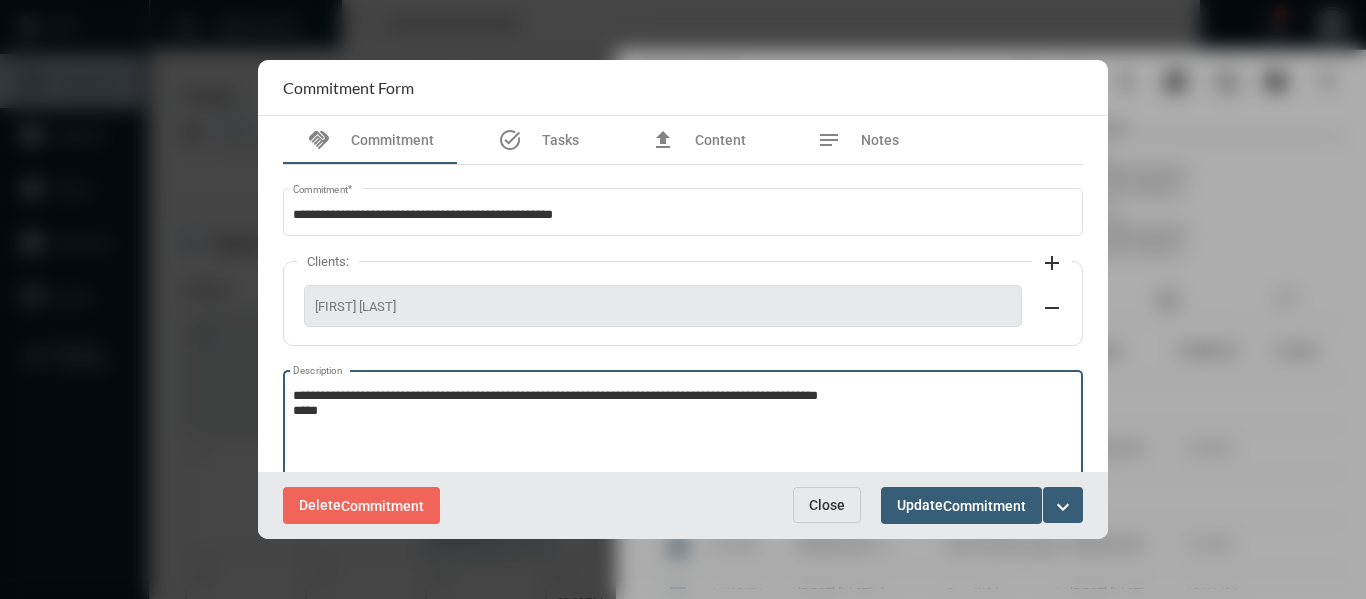 paste on "**********" 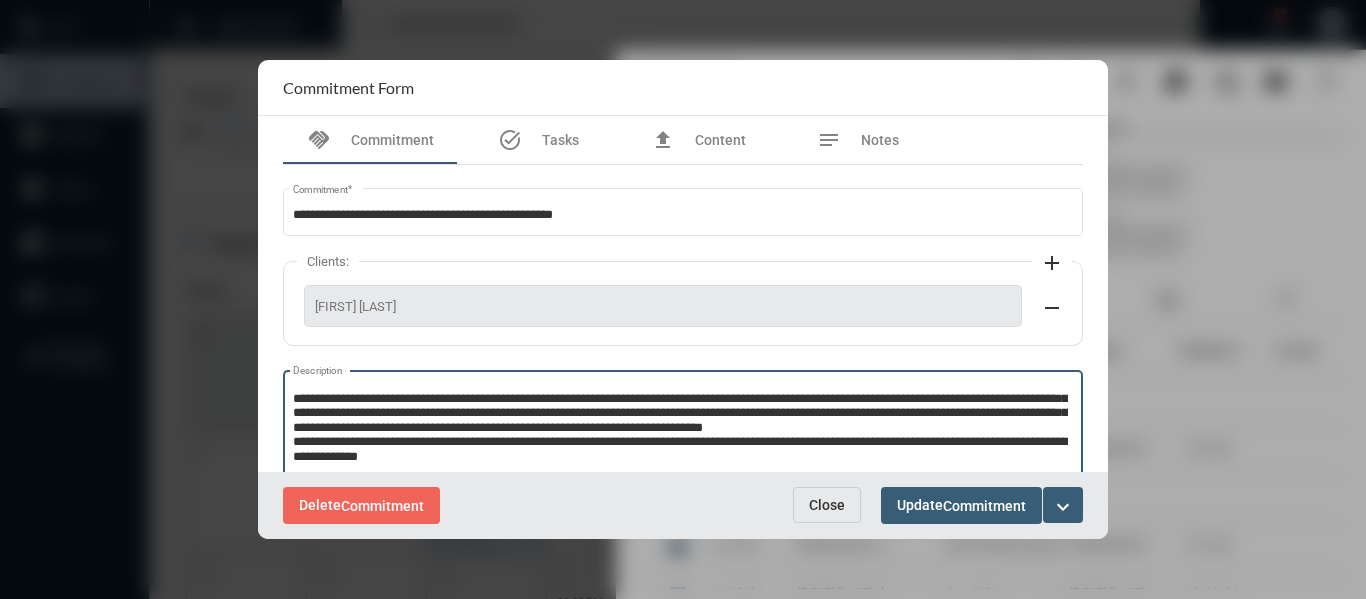 scroll, scrollTop: 42, scrollLeft: 0, axis: vertical 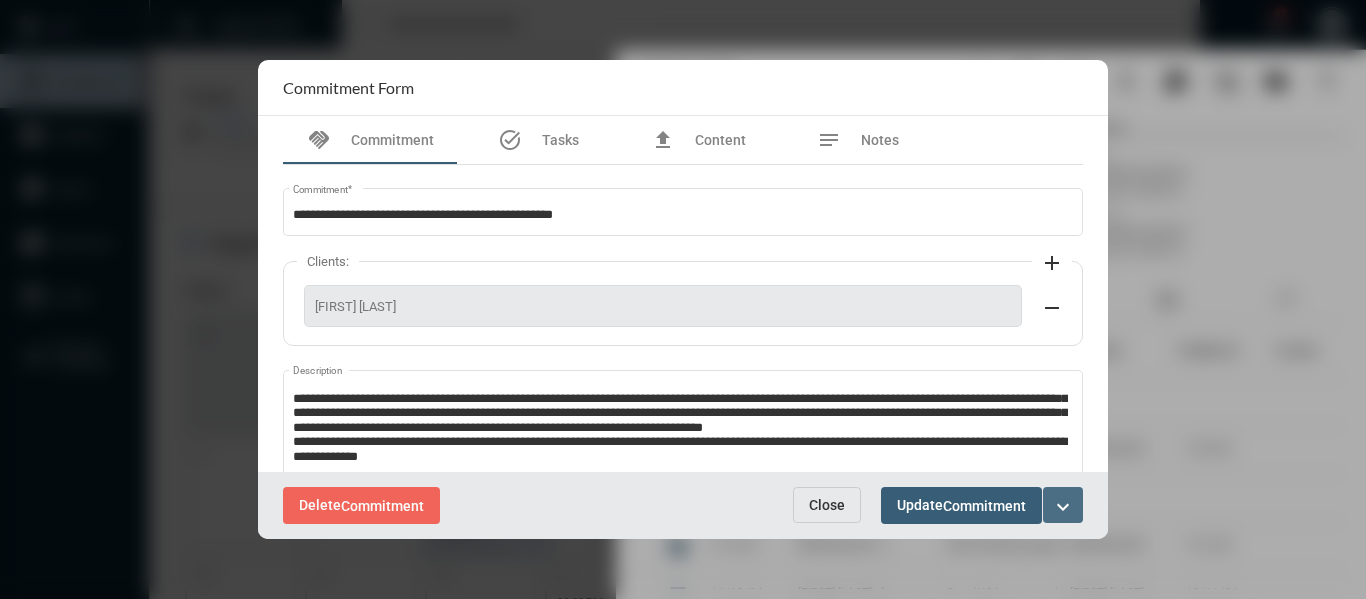 click on "expand_more" at bounding box center (1063, 507) 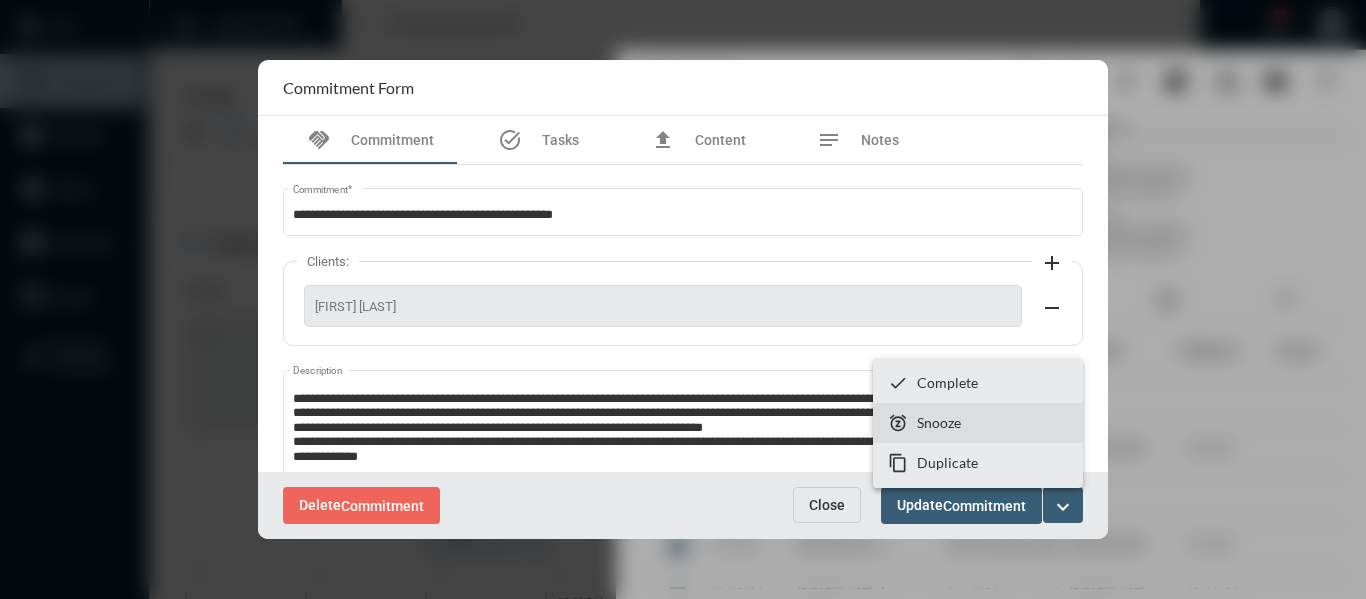 click on "Snooze" at bounding box center [939, 422] 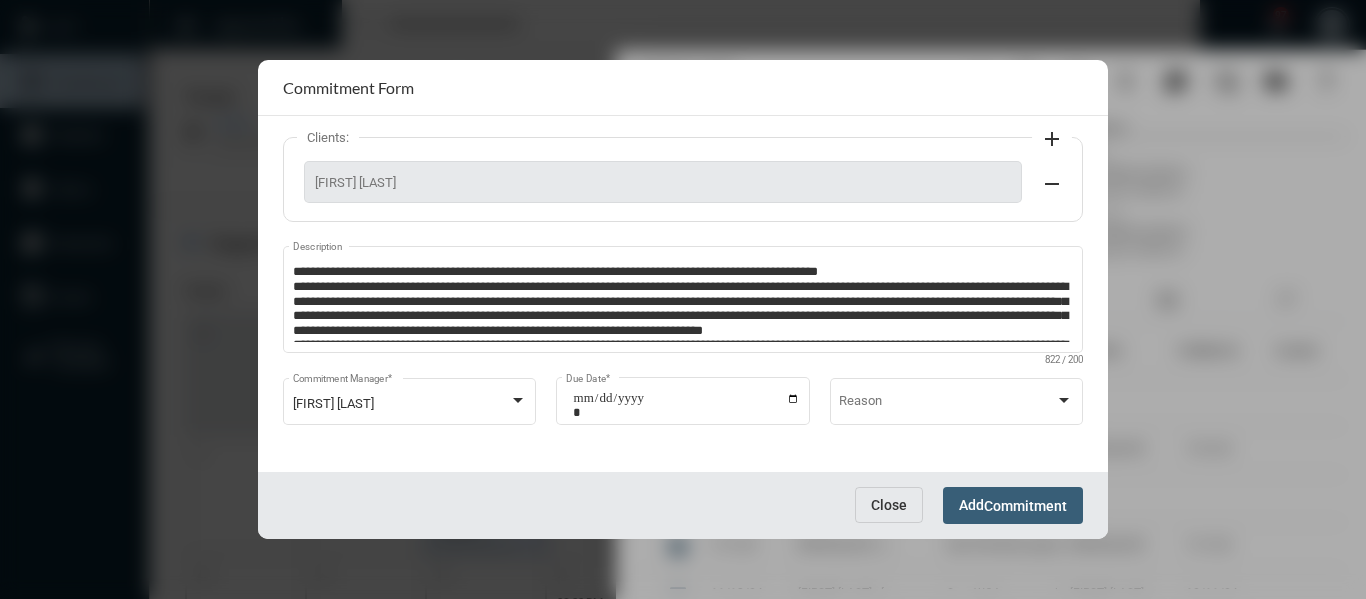 scroll, scrollTop: 127, scrollLeft: 0, axis: vertical 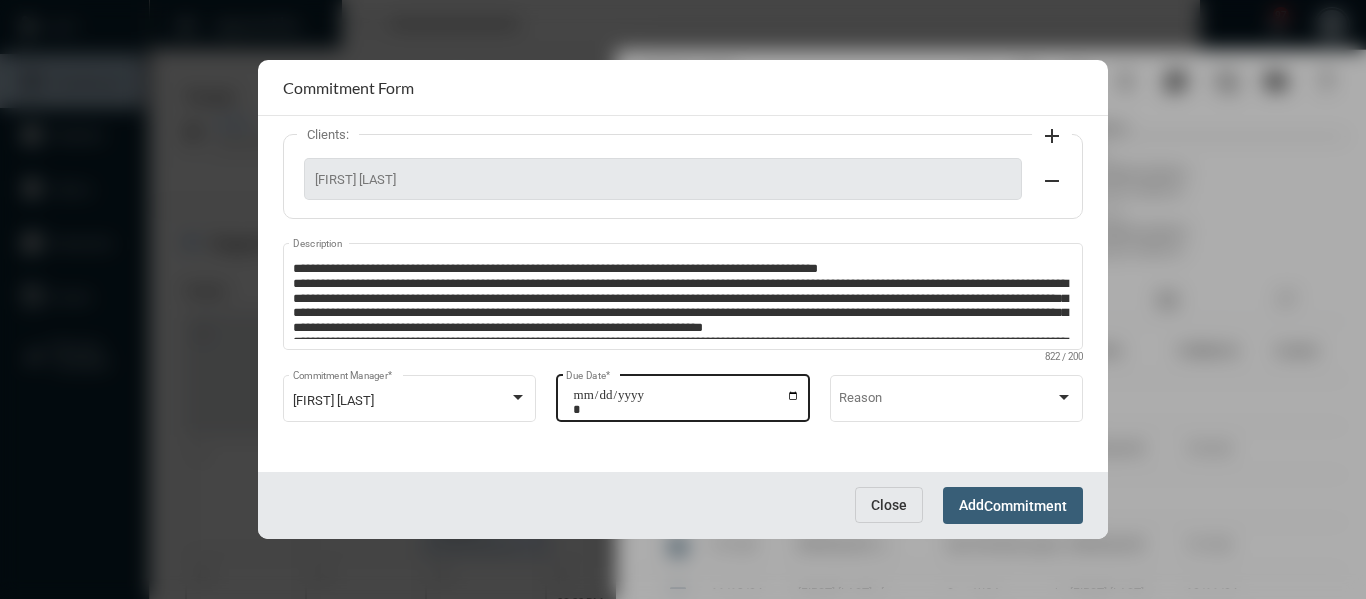 click on "**********" 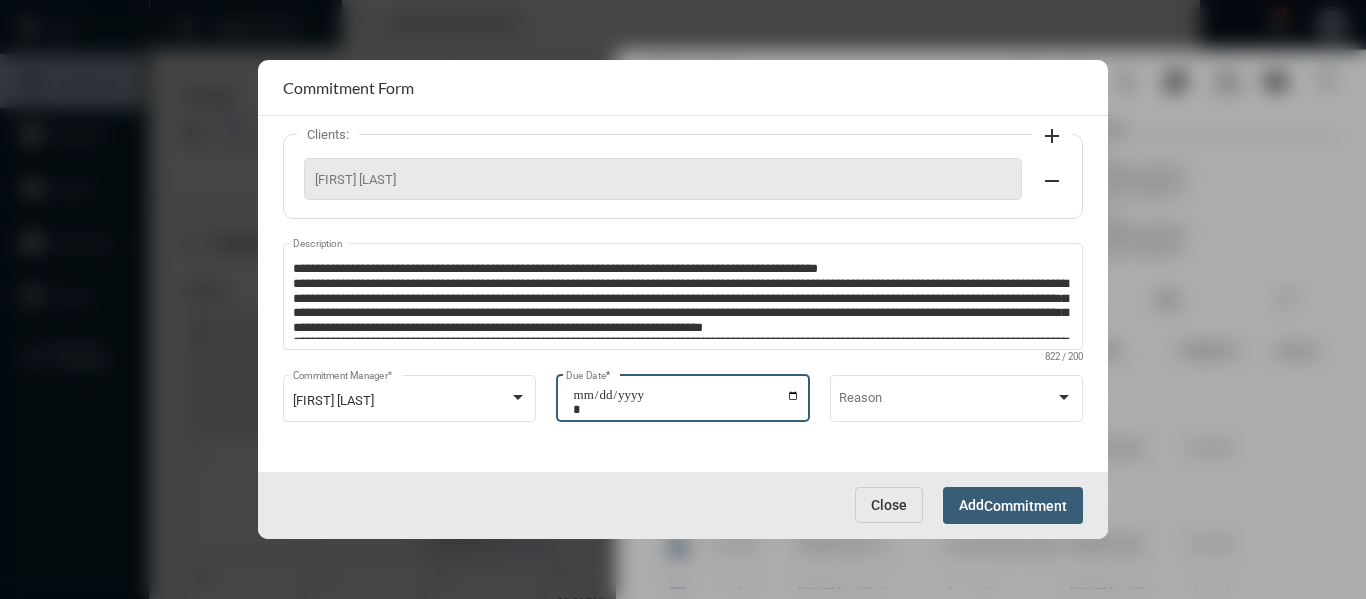 click on "**********" at bounding box center (686, 402) 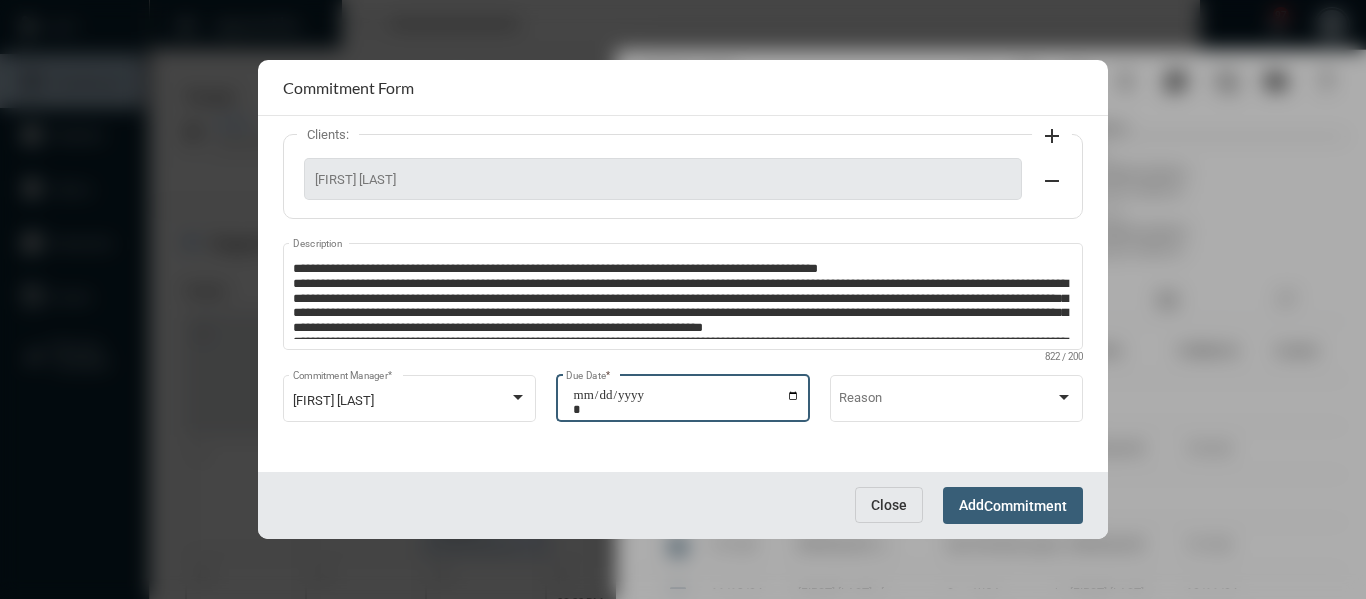 type on "**********" 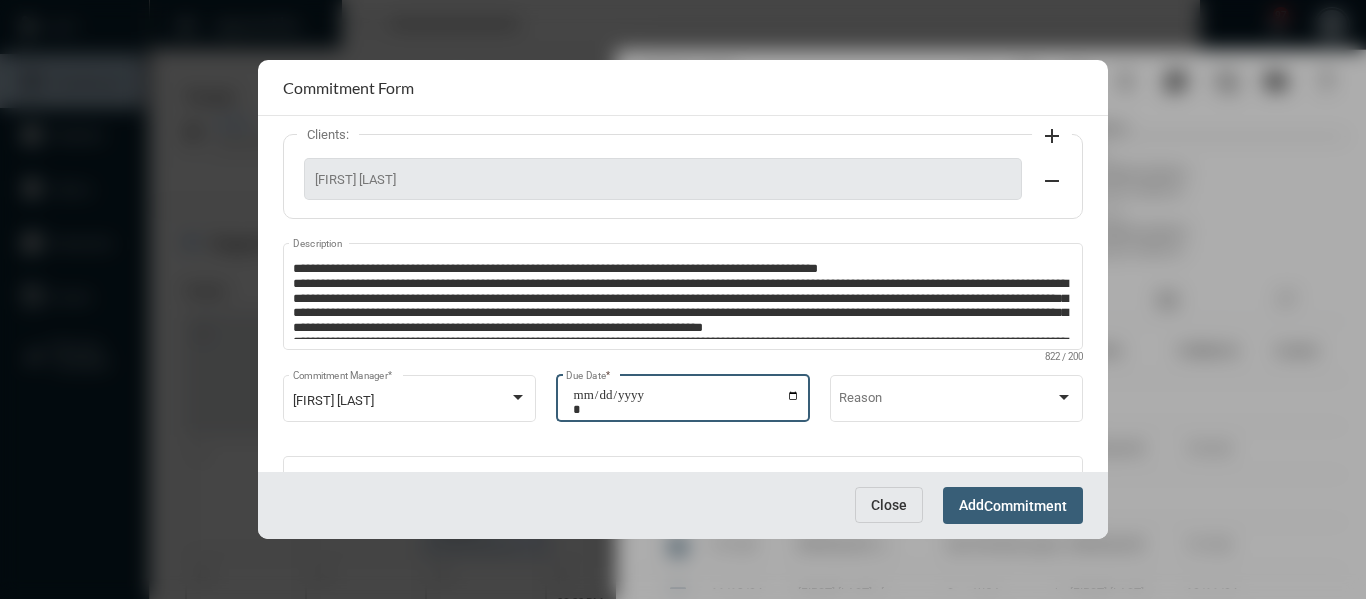 click on "Commitment" at bounding box center (1025, 506) 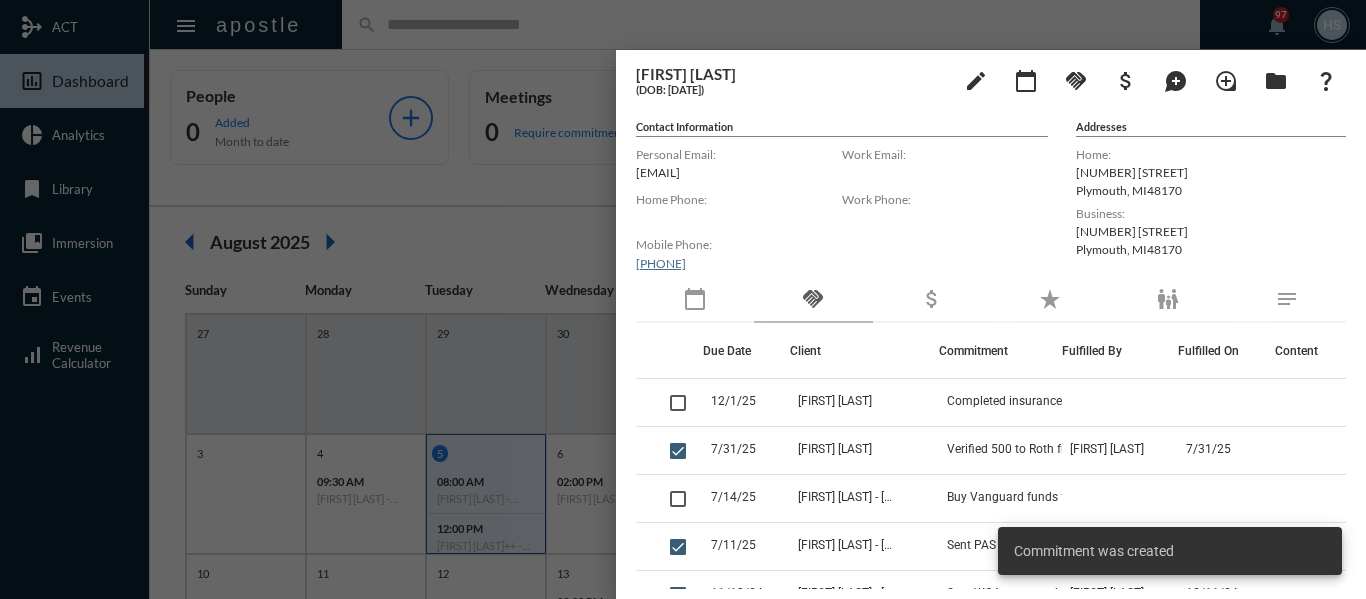 click at bounding box center (683, 299) 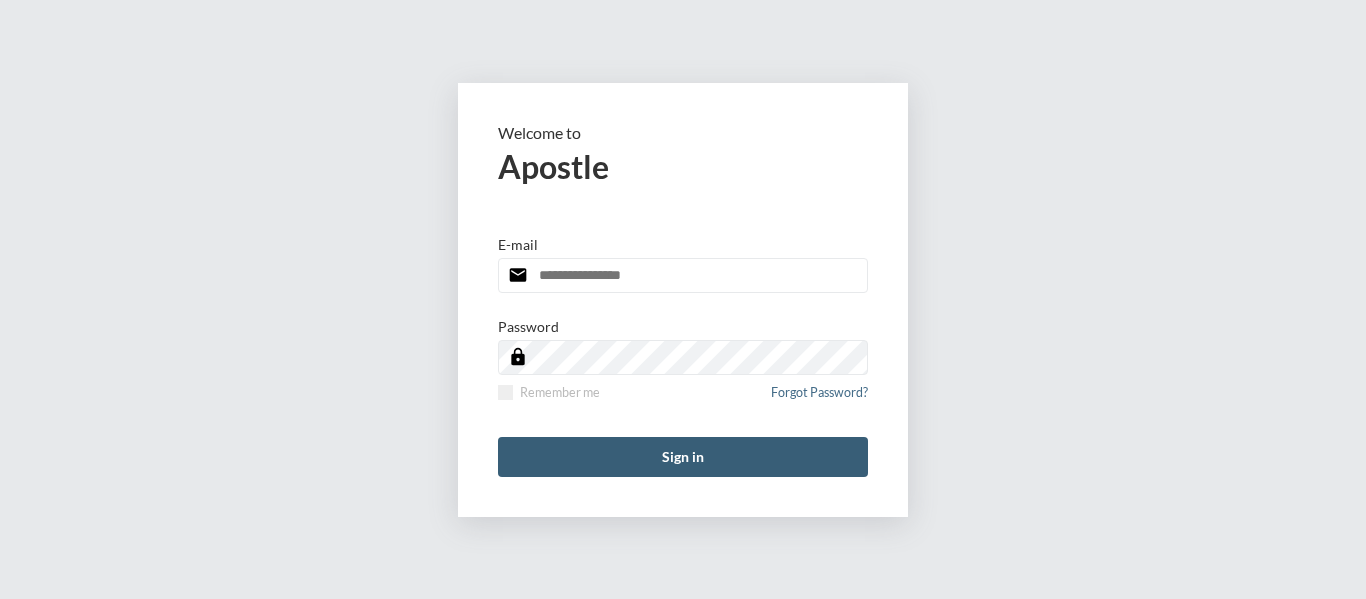 scroll, scrollTop: 0, scrollLeft: 0, axis: both 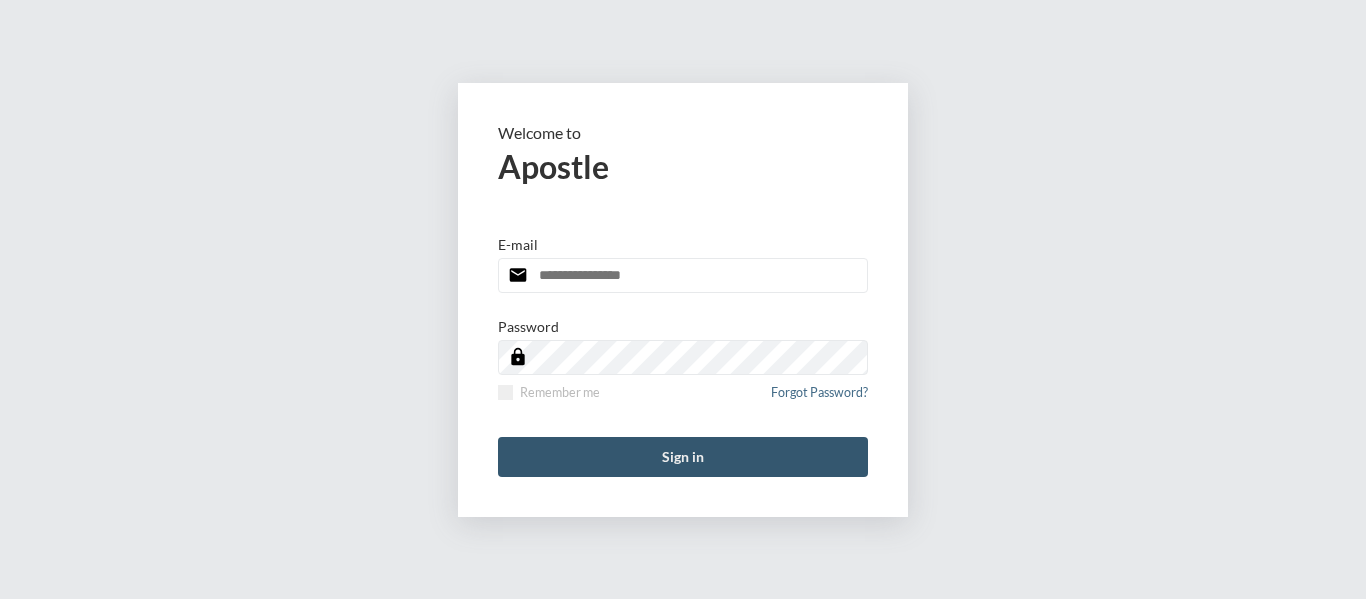 type on "**********" 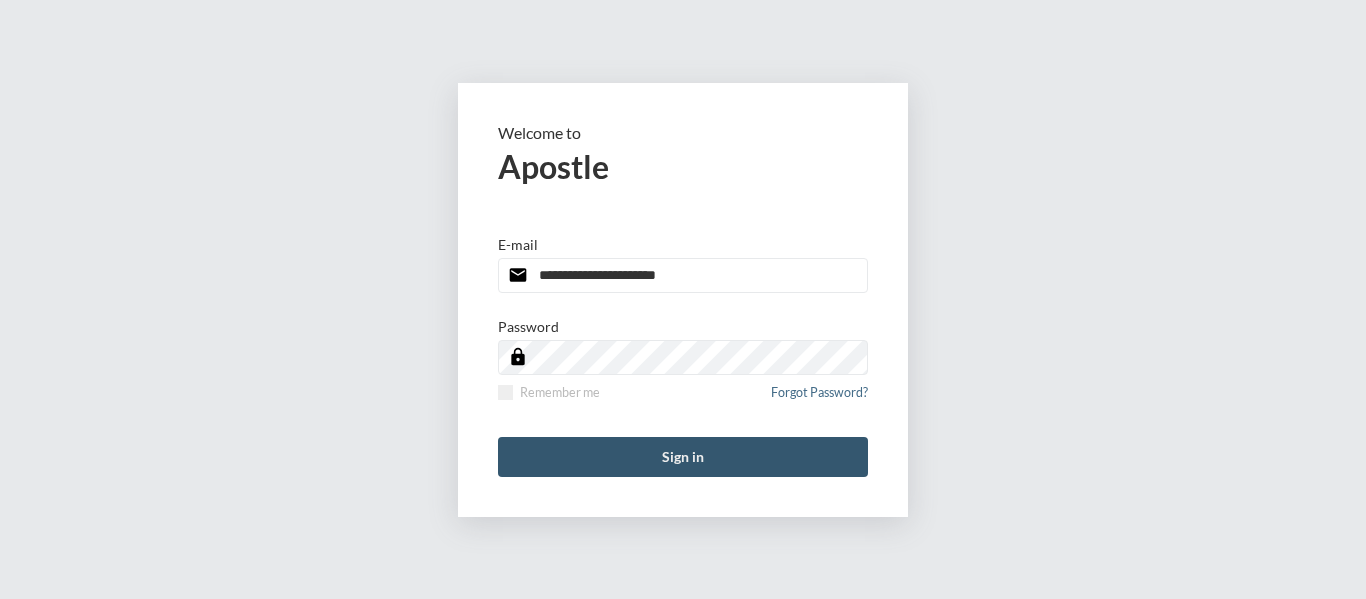 click on "Sign in" at bounding box center (683, 457) 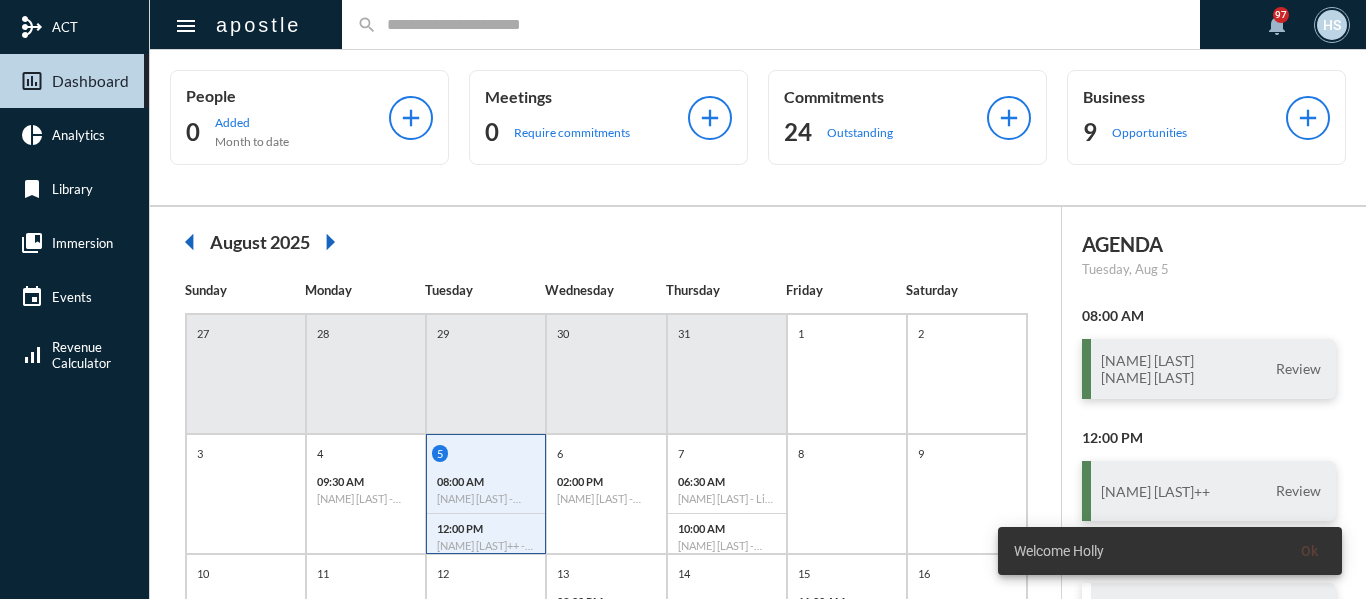 click on "search" 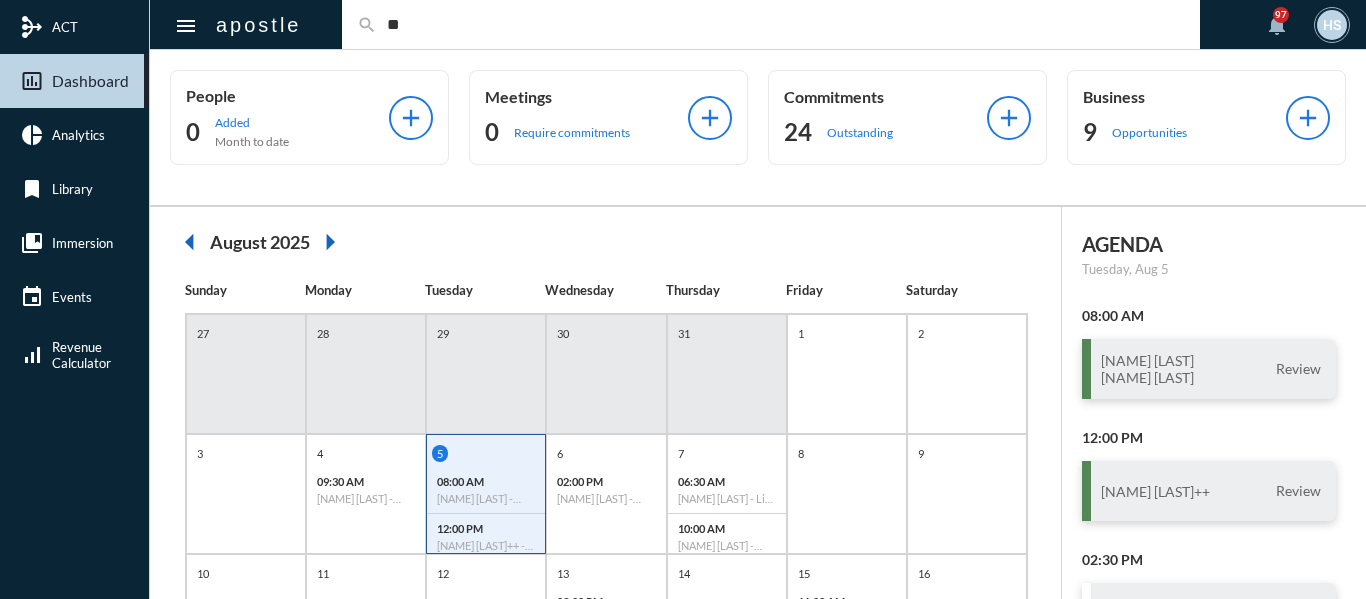 type on "*" 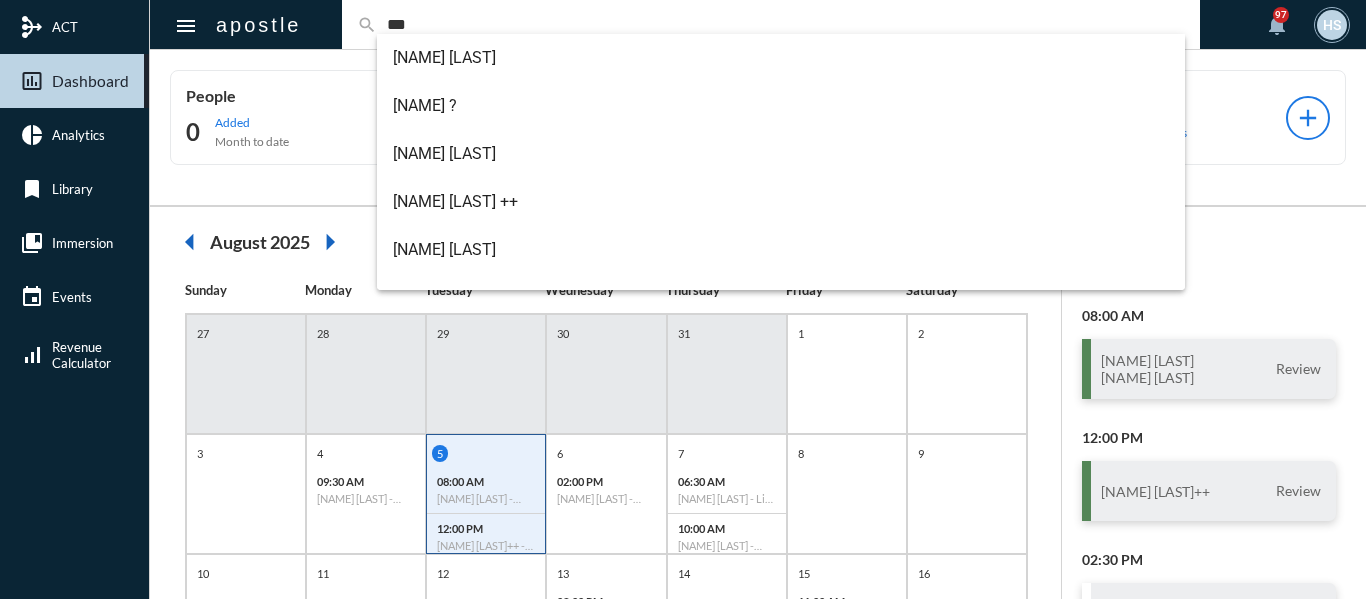 type on "***" 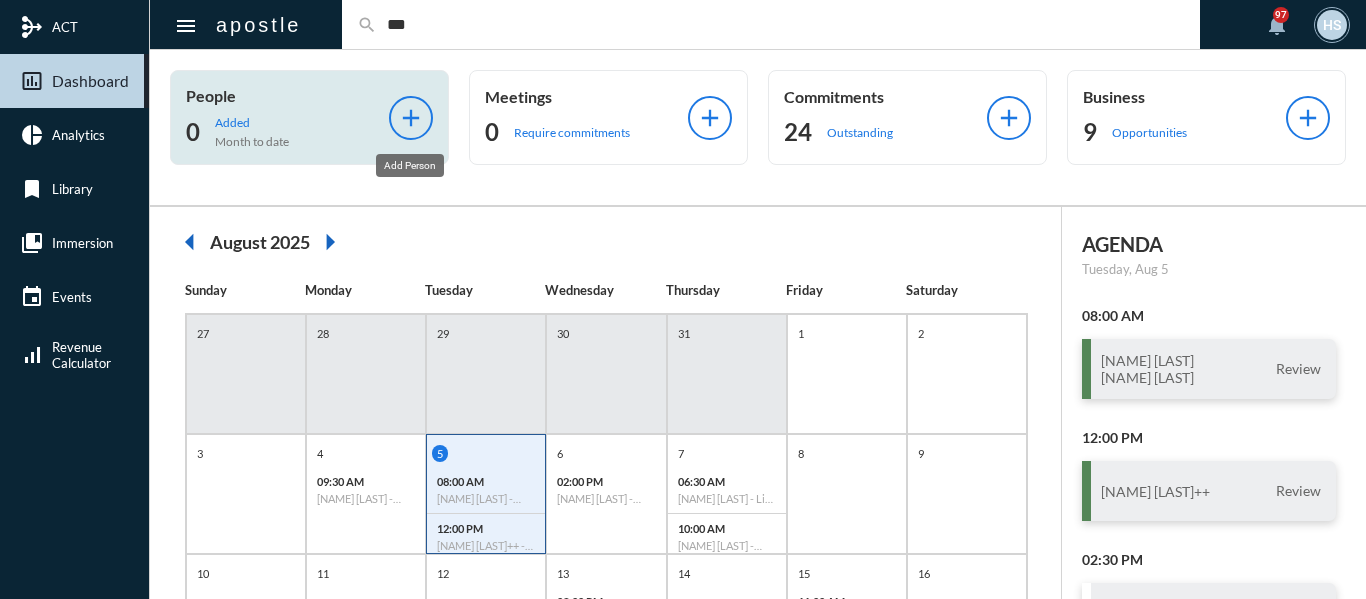 click on "add" 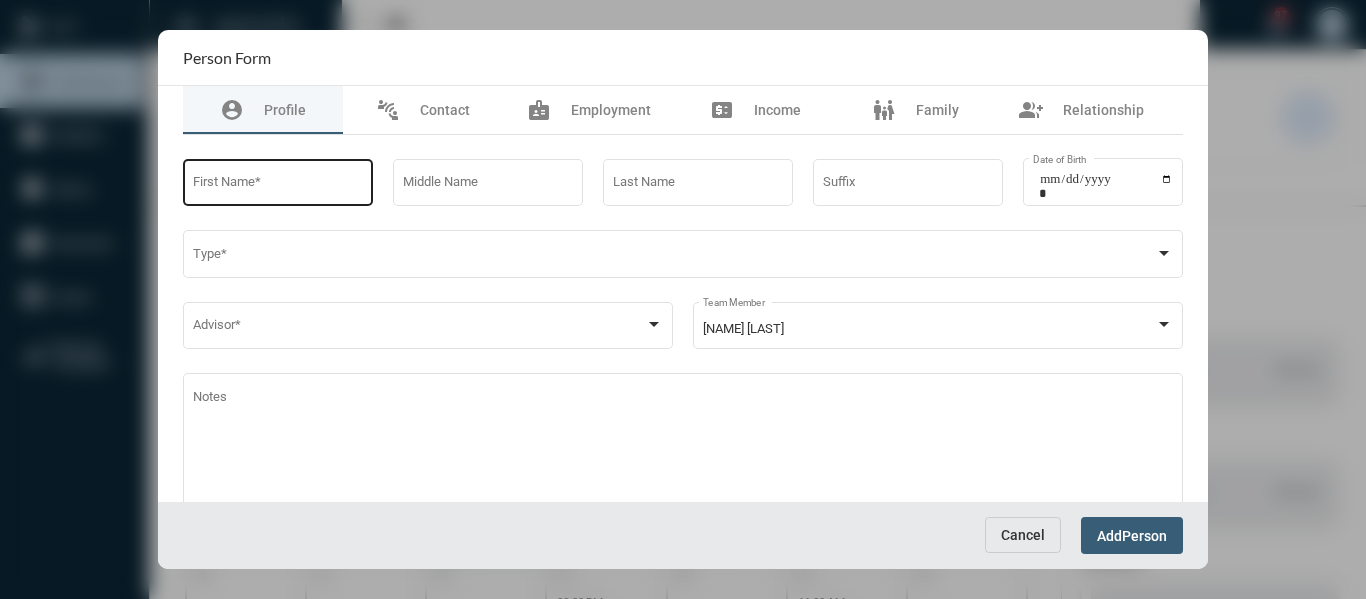click on "First Name  *" at bounding box center [278, 185] 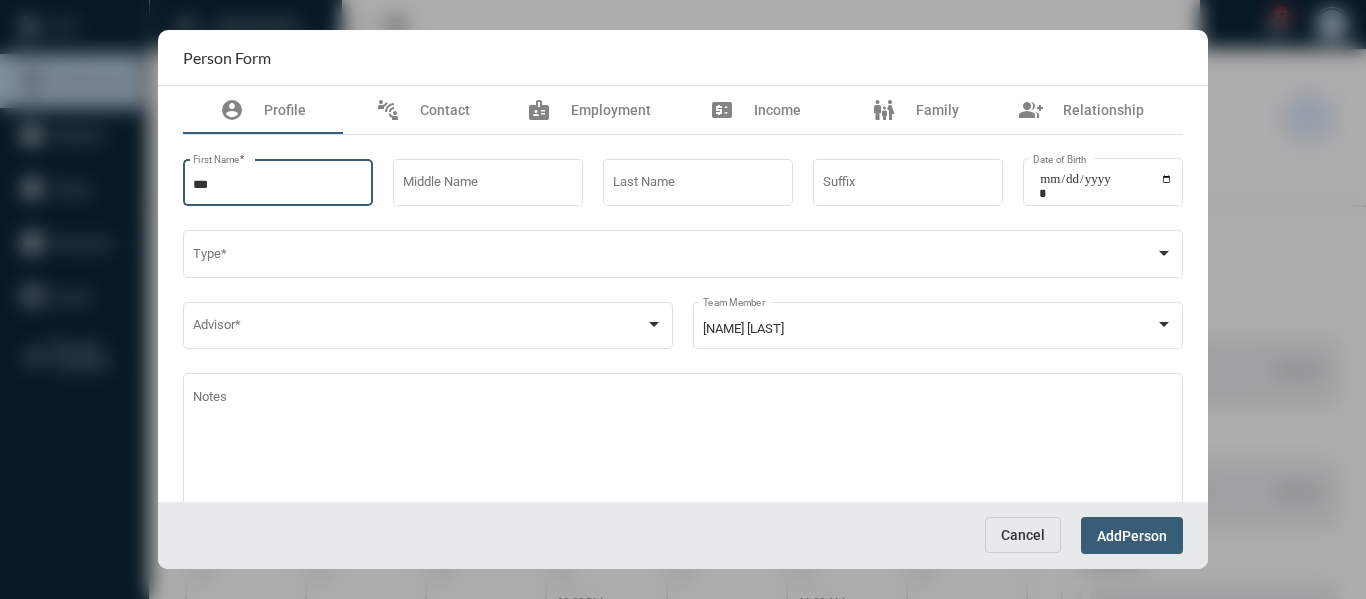 type on "***" 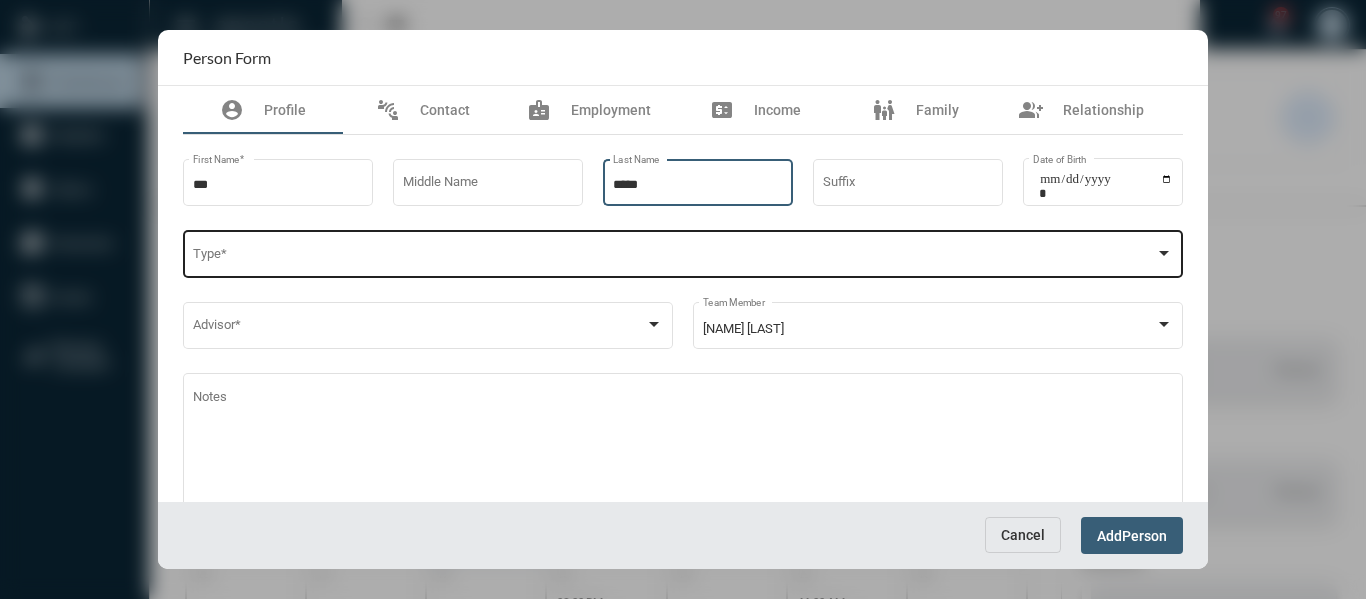 type on "*****" 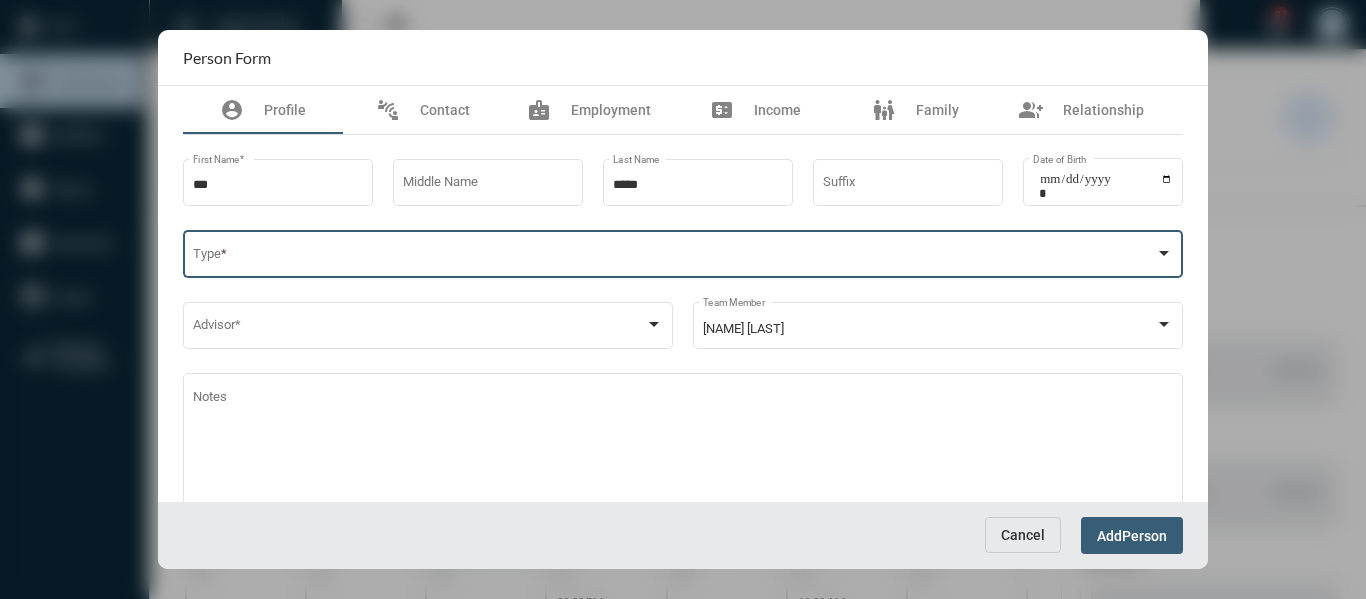 click at bounding box center (674, 257) 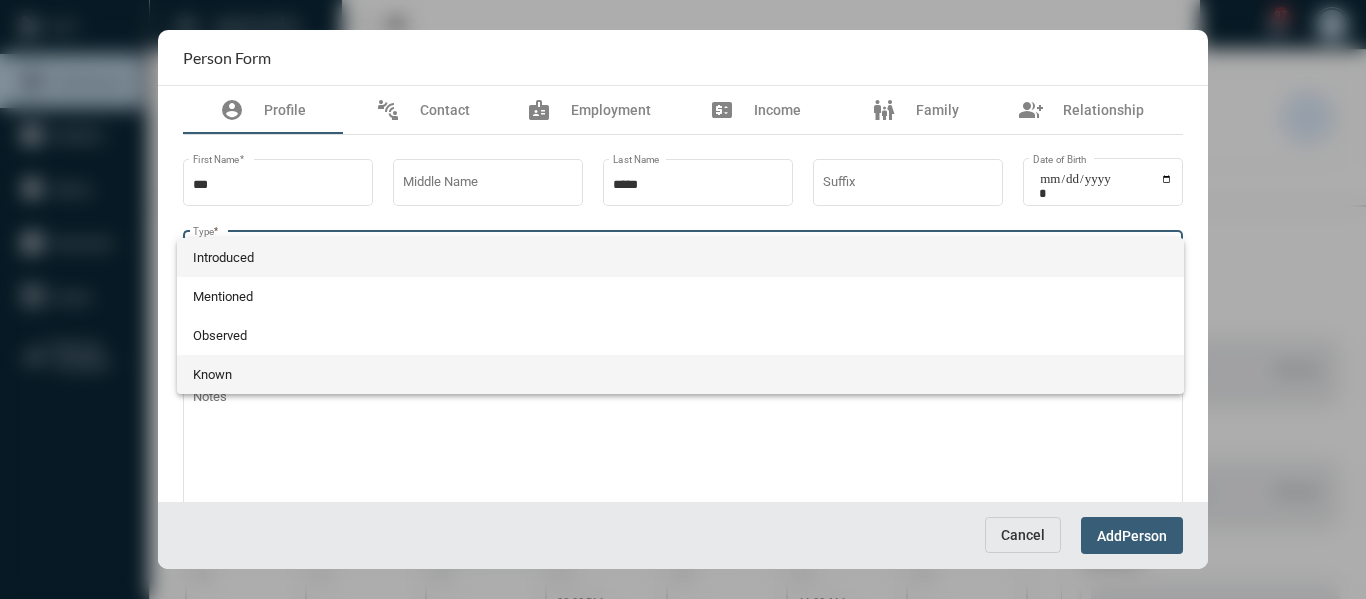 click on "Known" at bounding box center (681, 374) 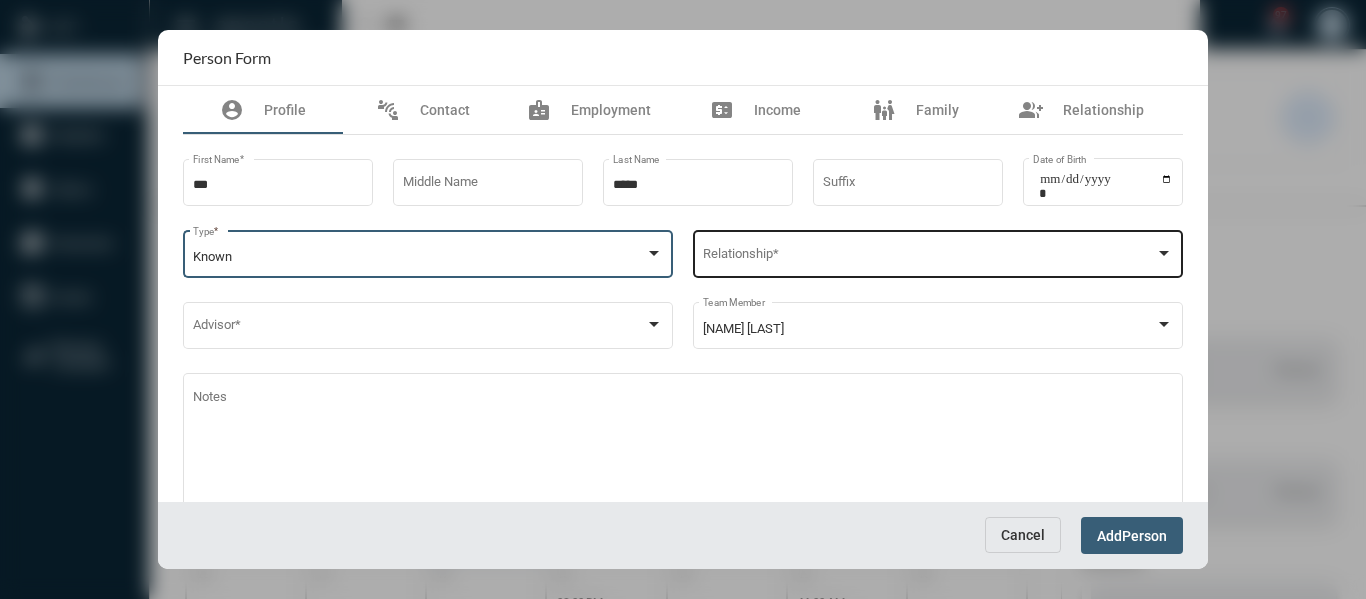 click at bounding box center (929, 257) 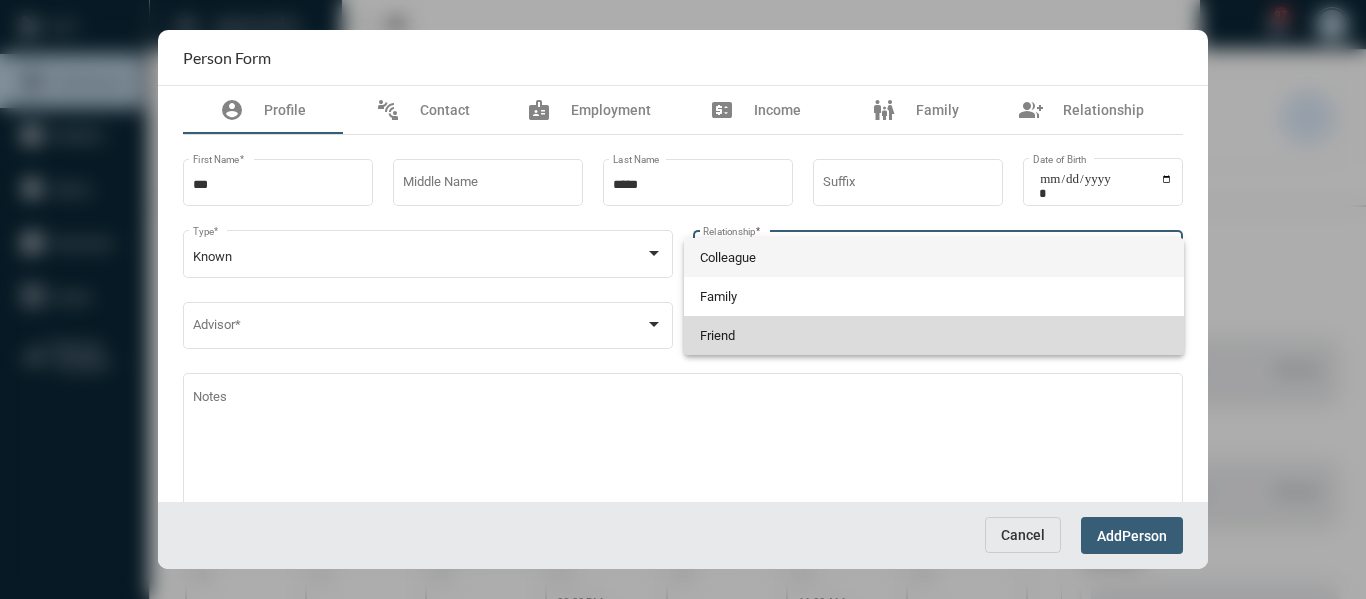 click on "Friend" at bounding box center (934, 335) 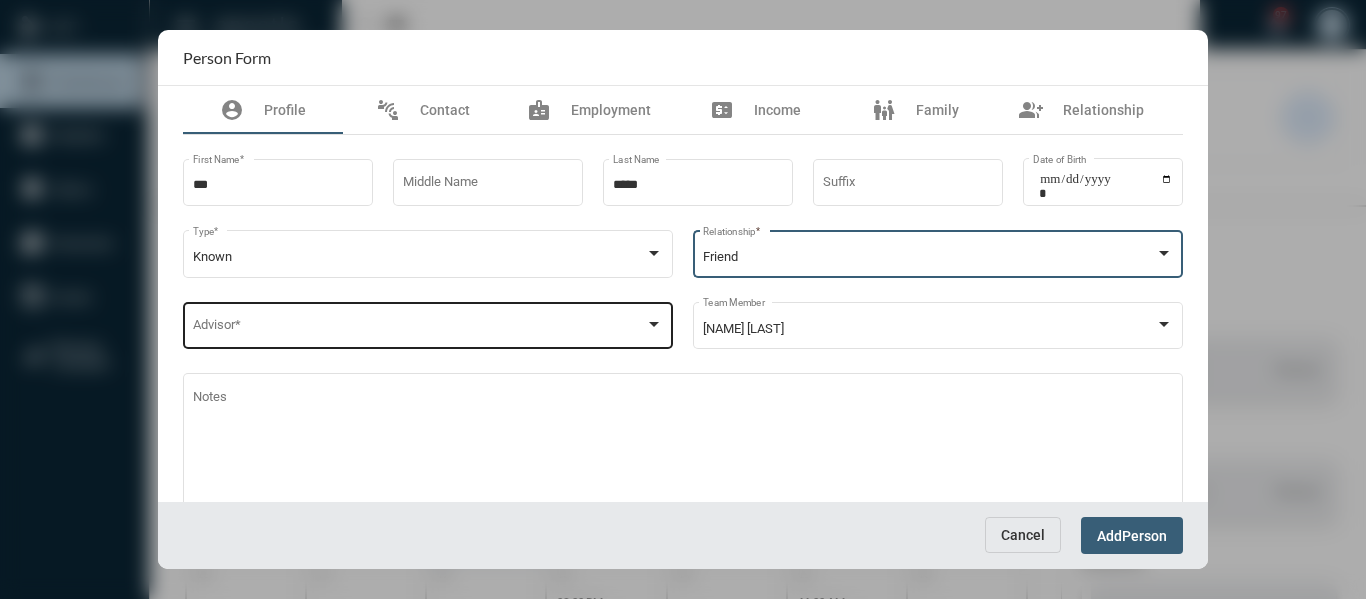 click at bounding box center (419, 329) 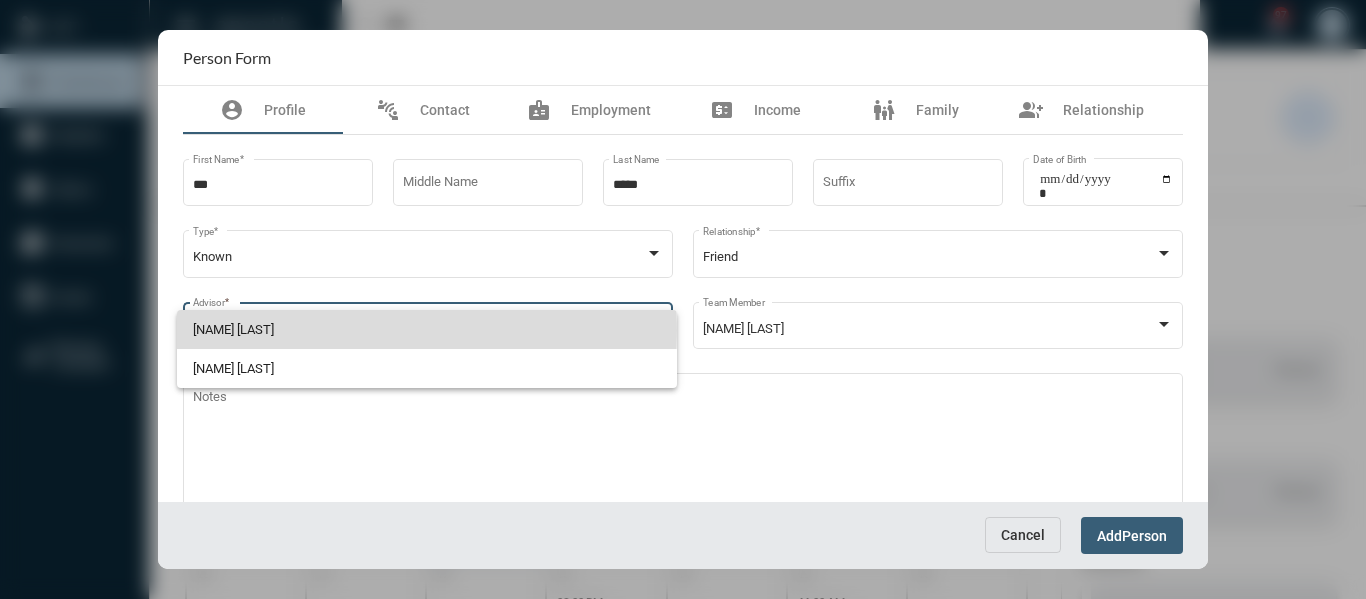 click on "[NAME] [LAST]" at bounding box center [427, 329] 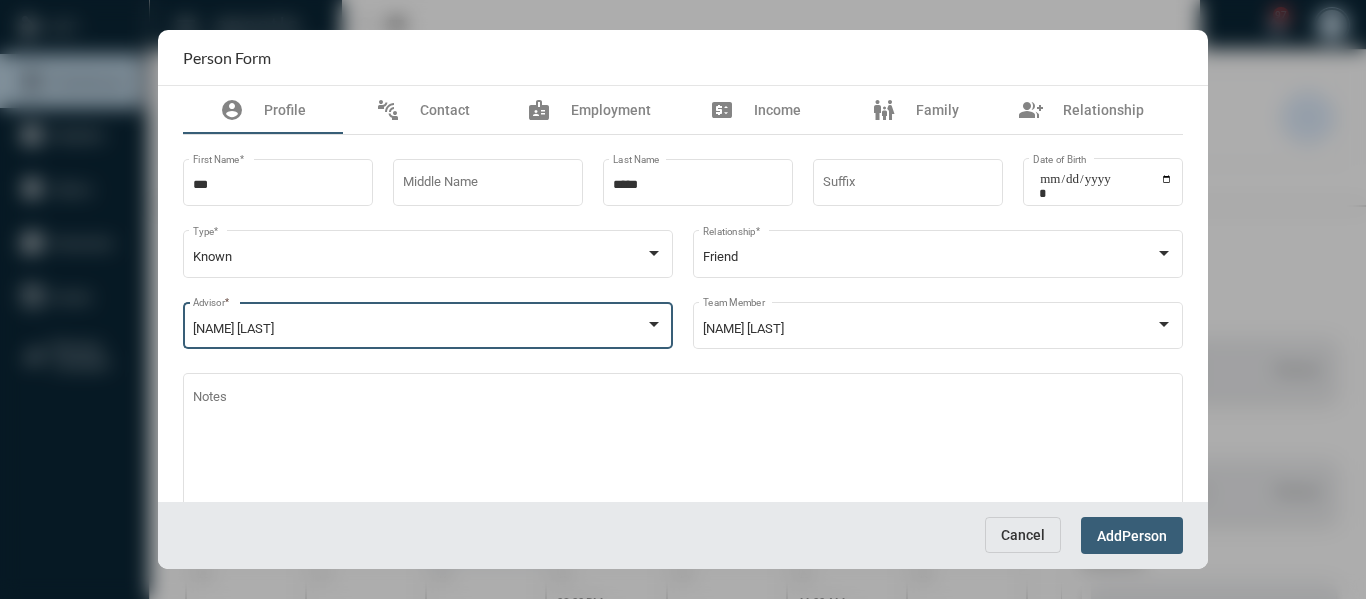 click on "Add" at bounding box center [1109, 536] 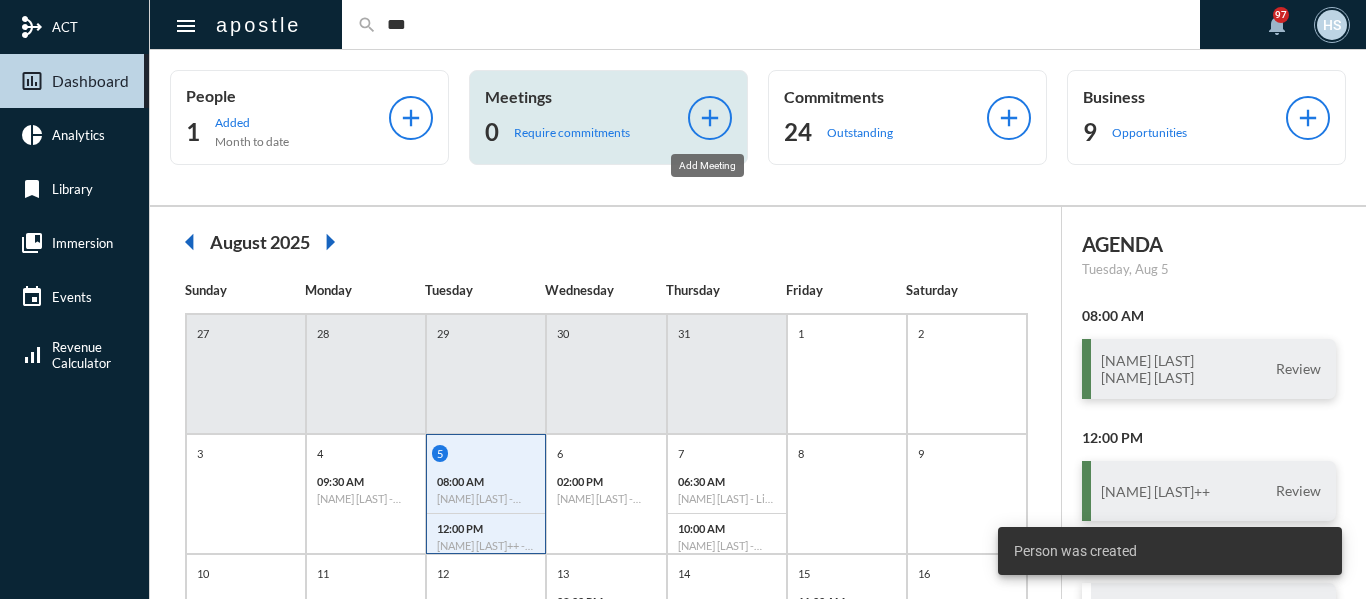 click on "add" 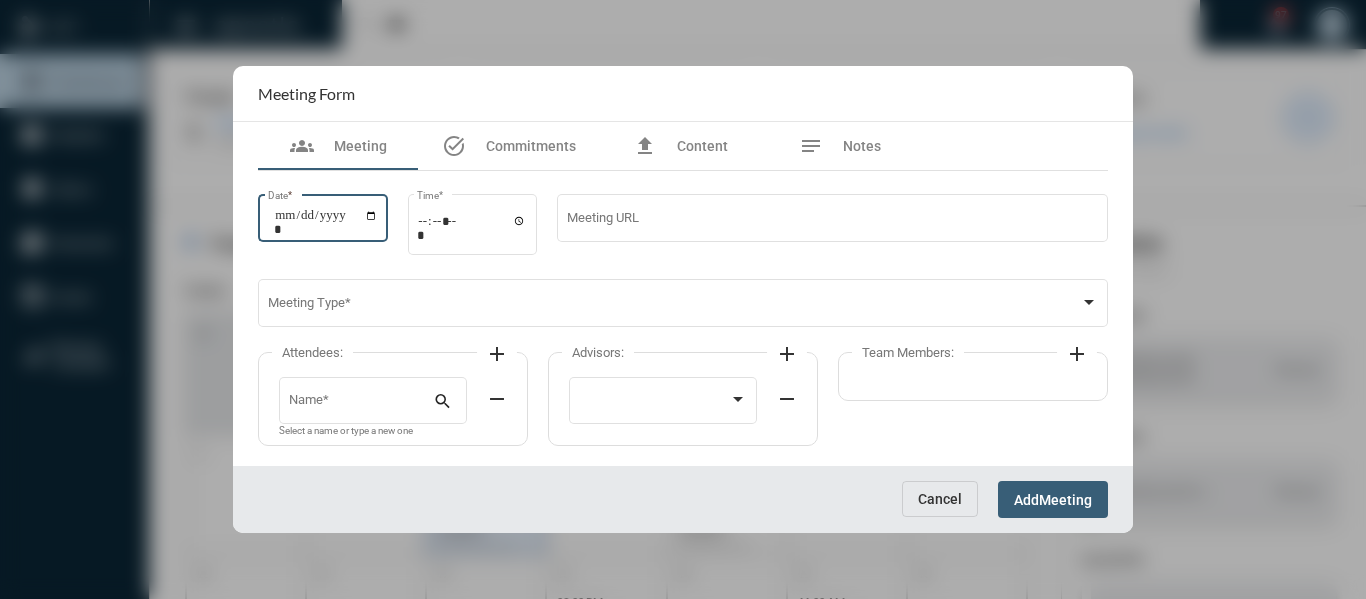 click on "Date  *" at bounding box center [326, 222] 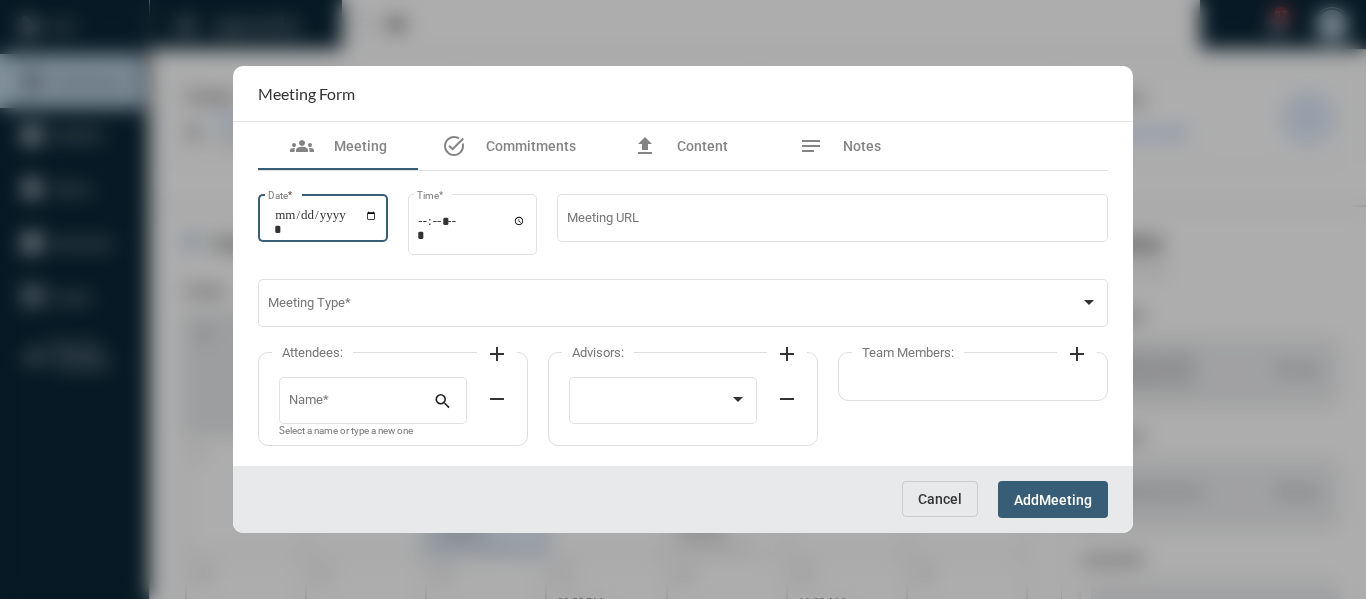 type on "**********" 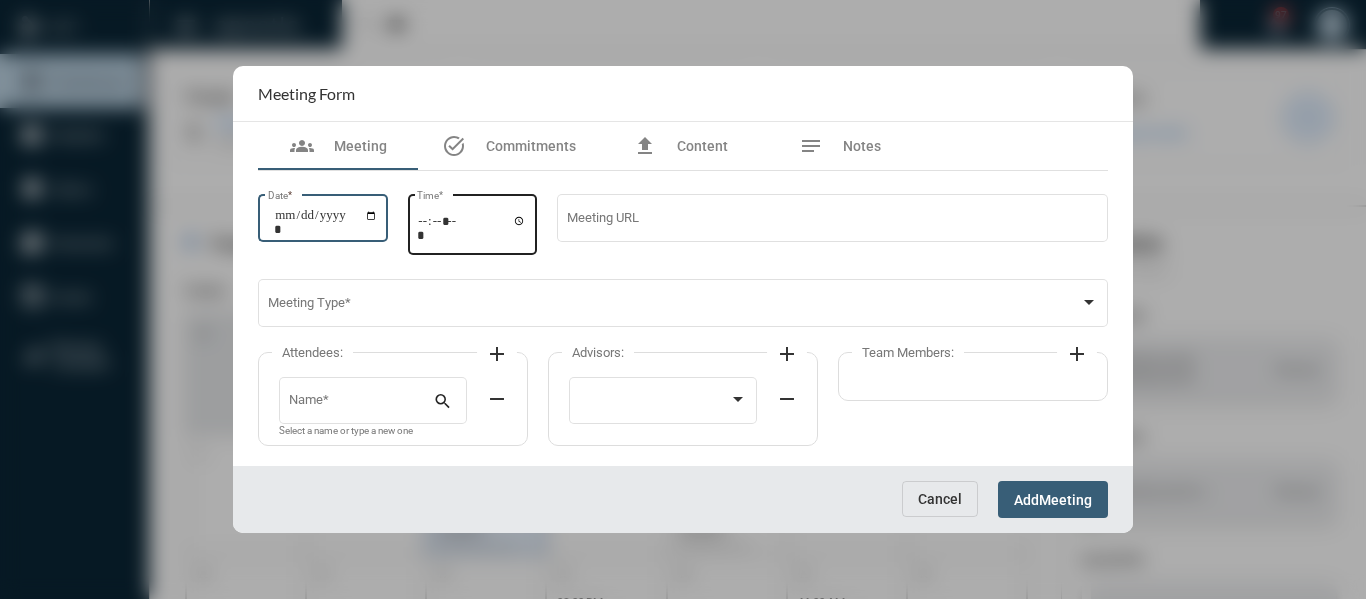 click on "Time  *" at bounding box center (472, 227) 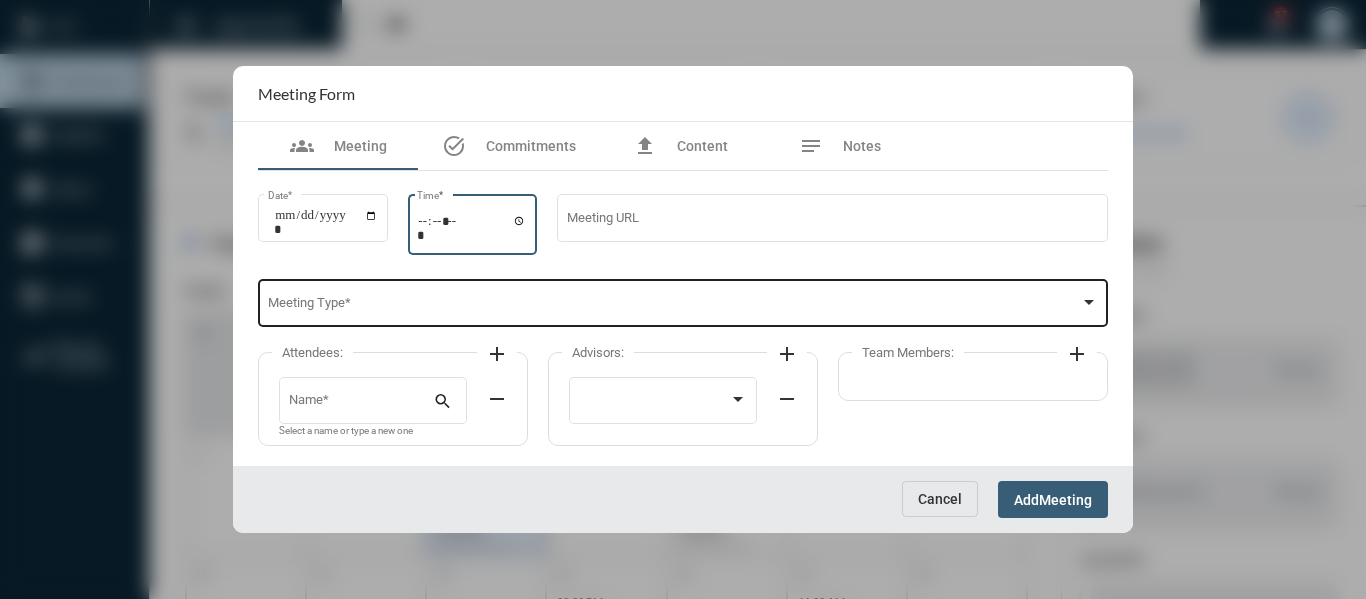 type on "*****" 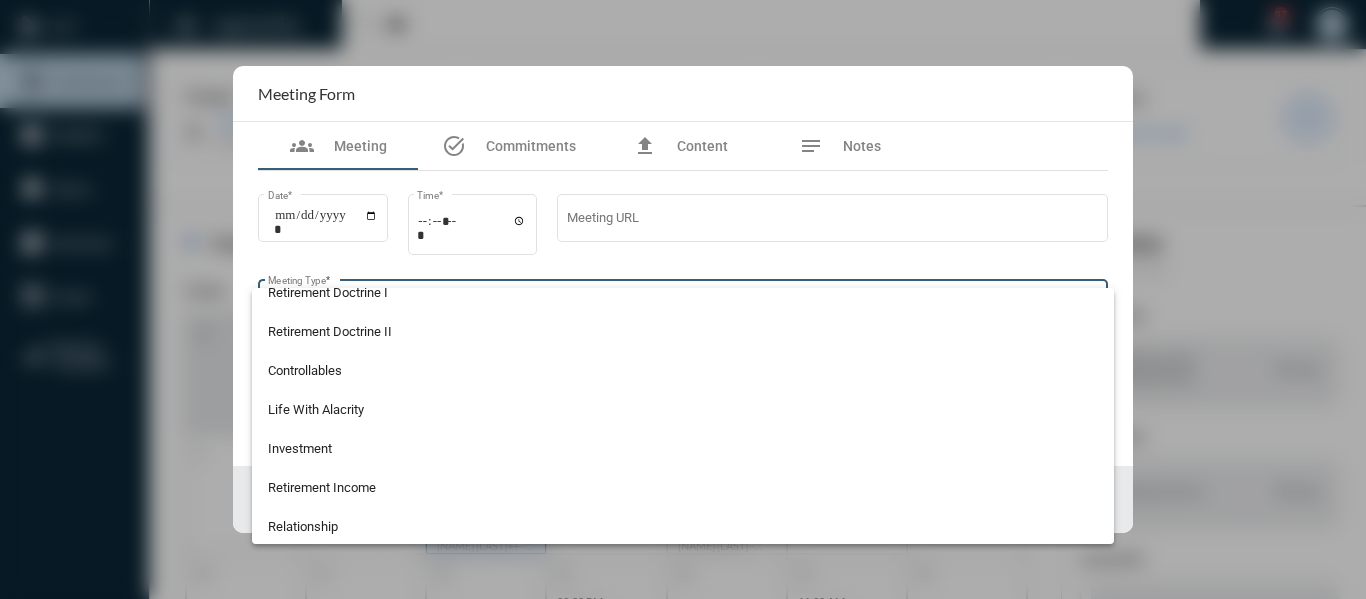 scroll, scrollTop: 400, scrollLeft: 0, axis: vertical 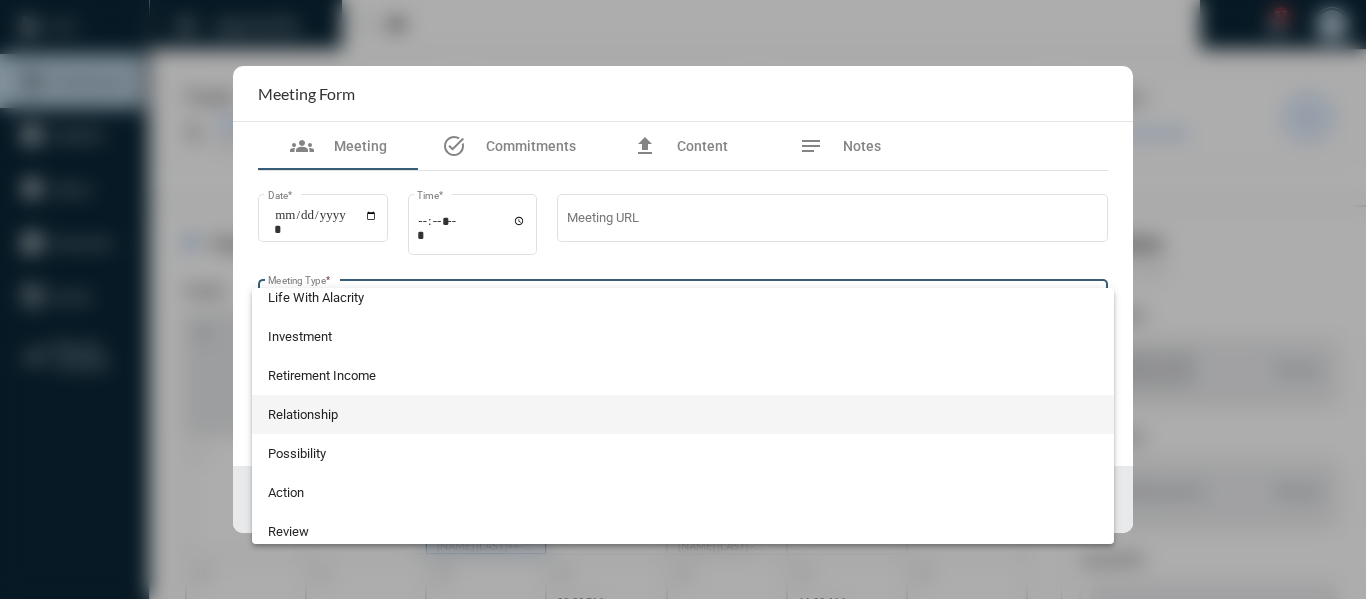 click on "Relationship" at bounding box center (683, 414) 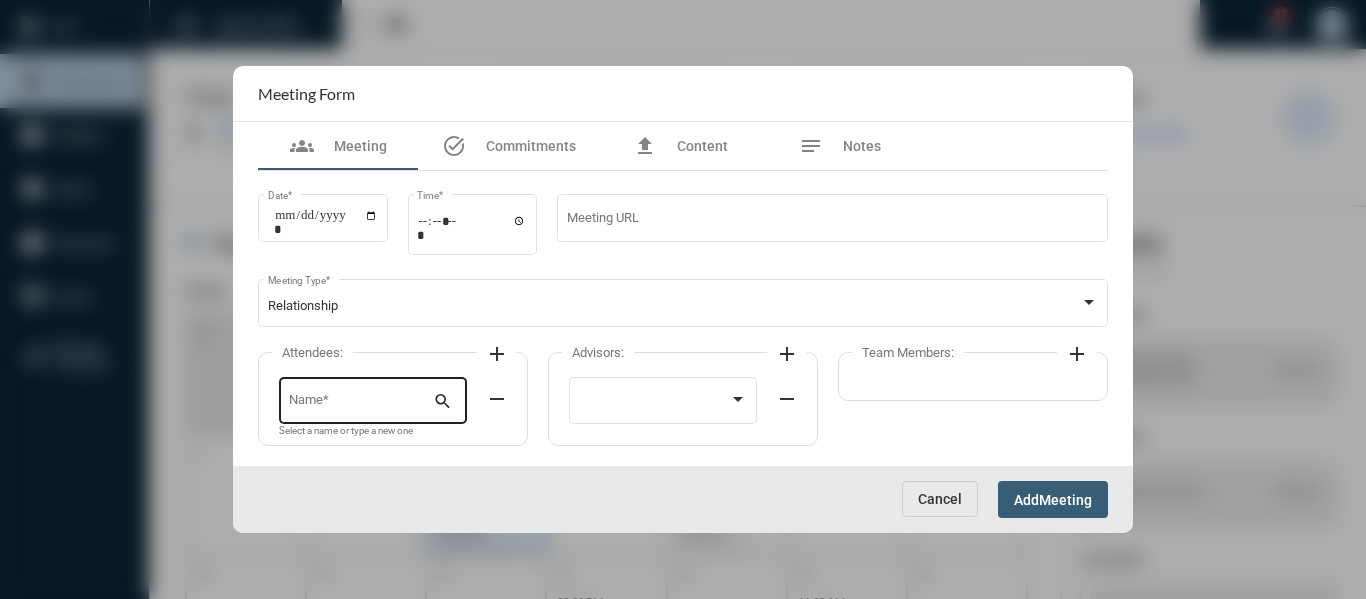 click on "Name  *" at bounding box center [361, 398] 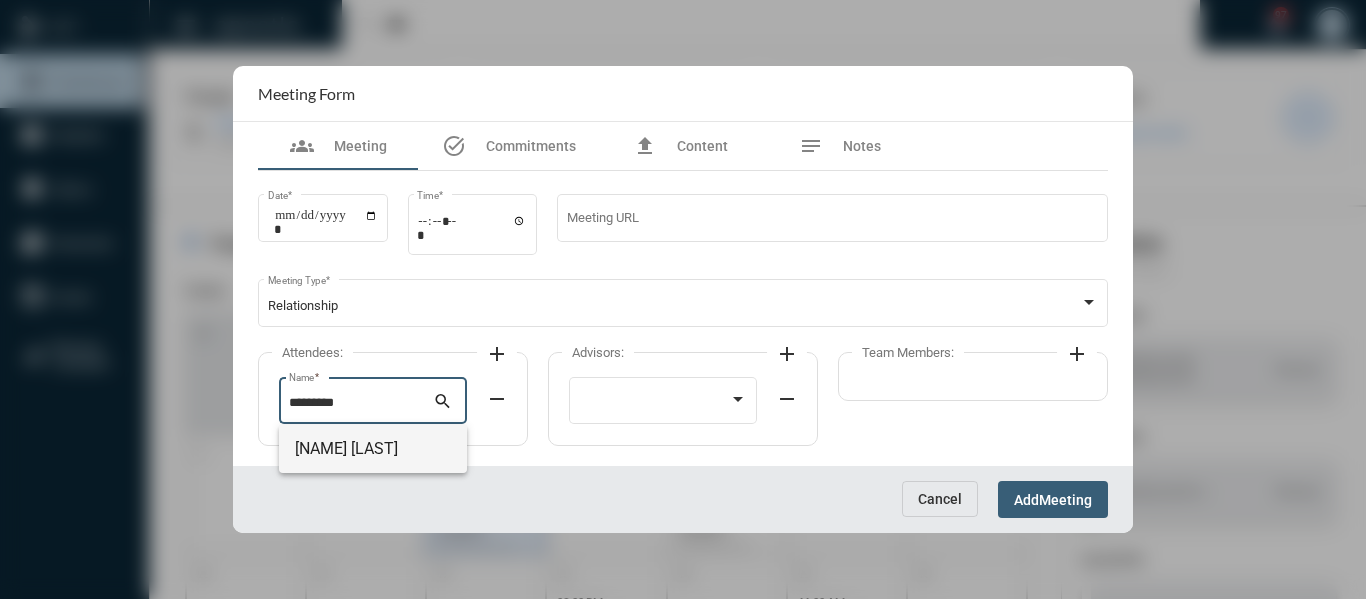 type on "*********" 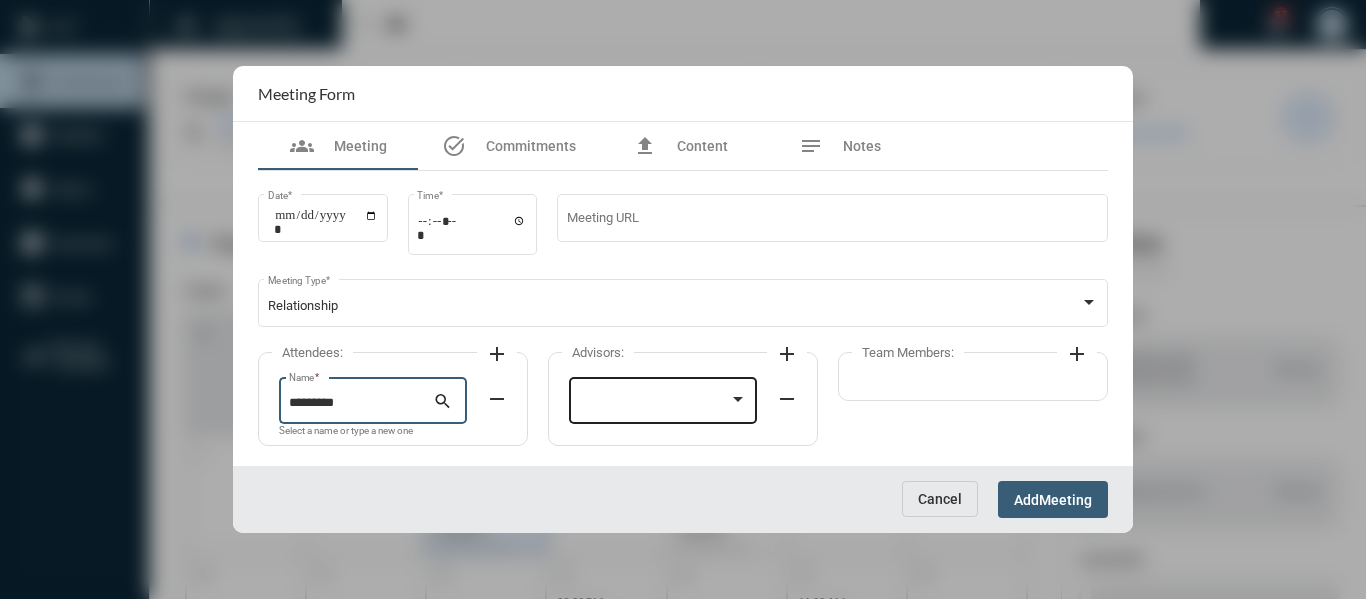 click at bounding box center [654, 403] 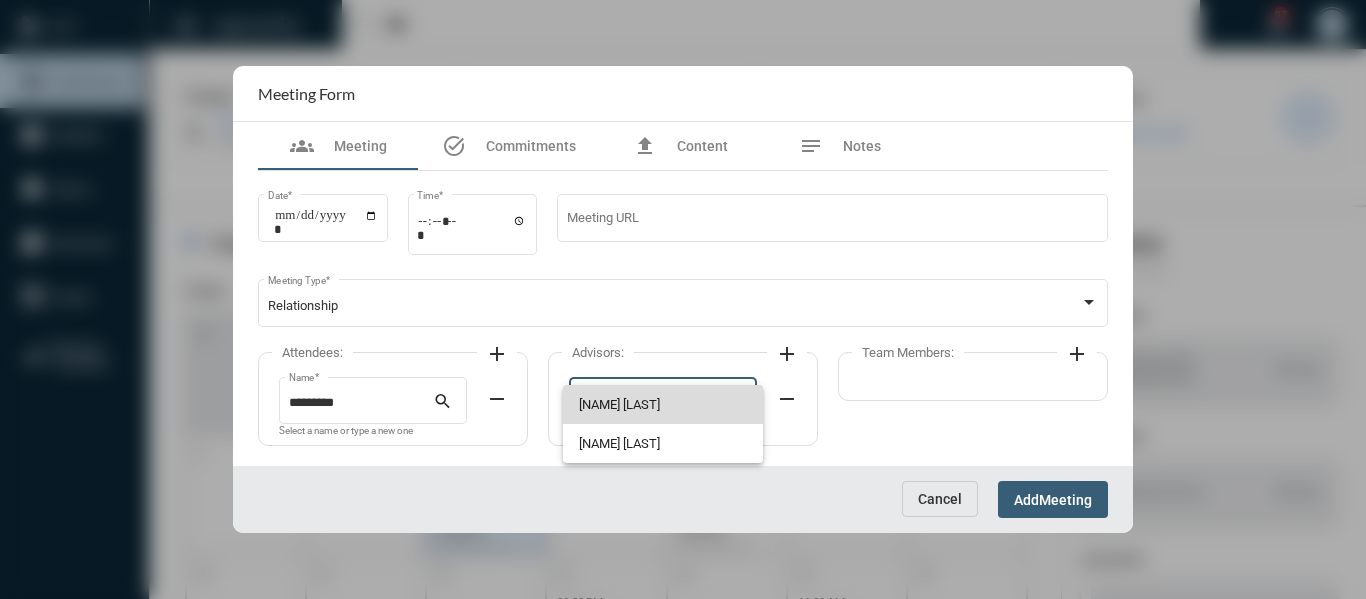 click on "[NAME] [LAST]" at bounding box center (663, 404) 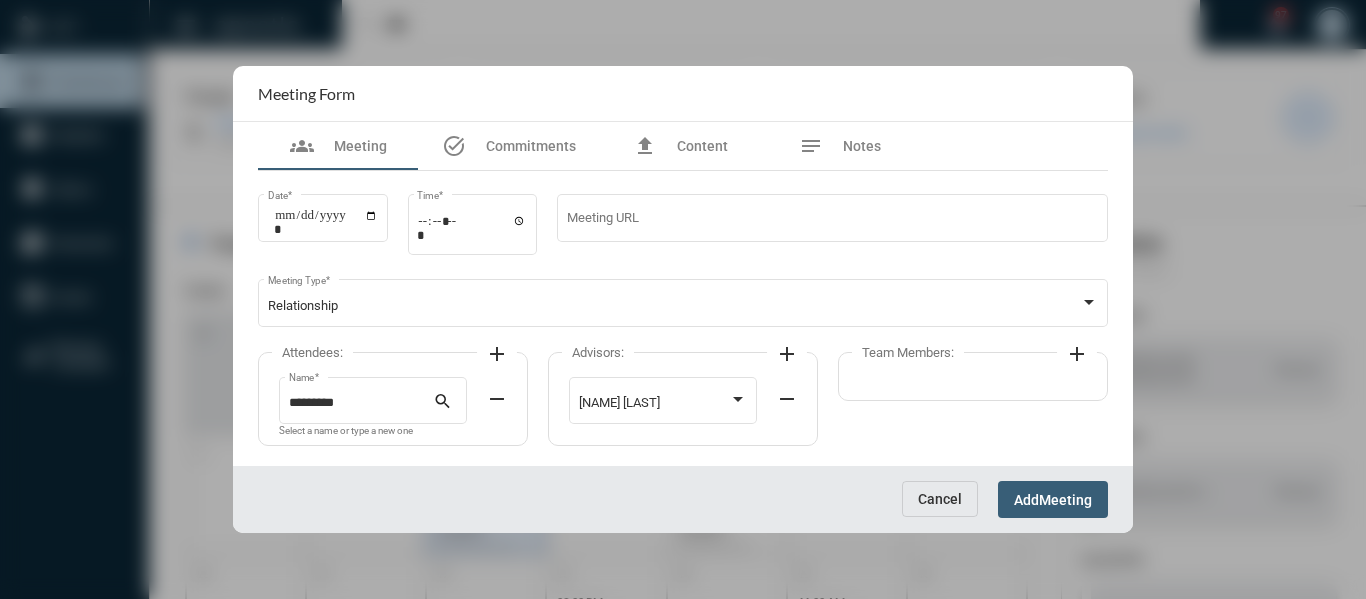 click on "add" 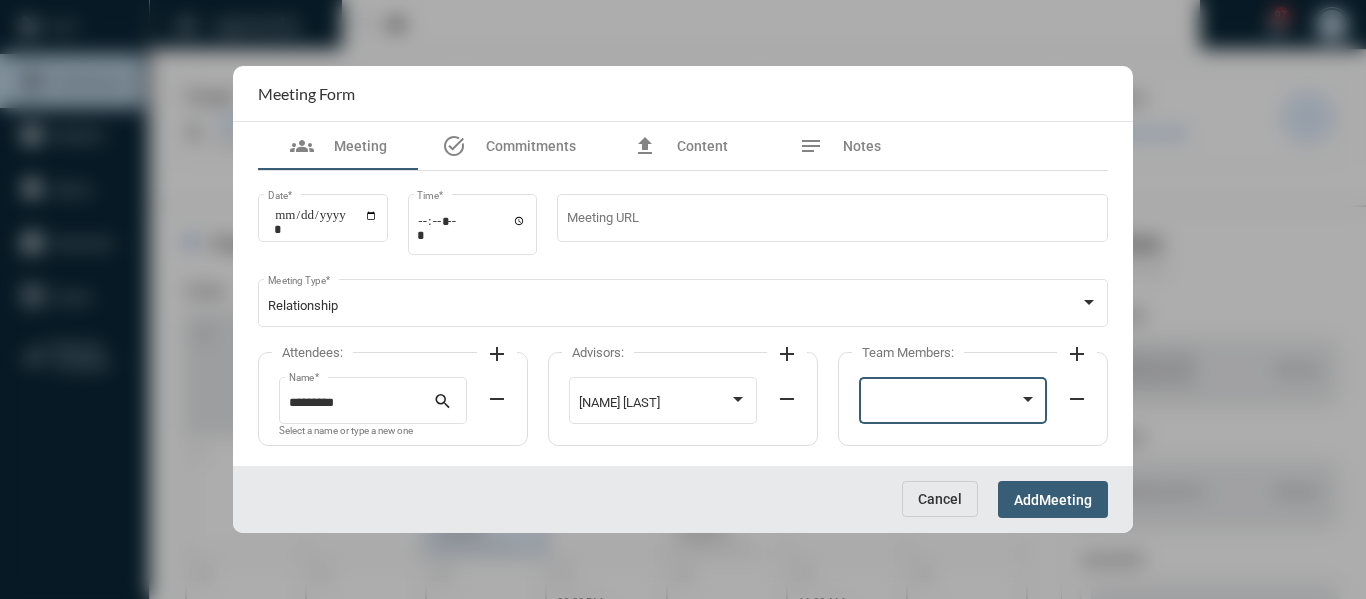 click at bounding box center [944, 403] 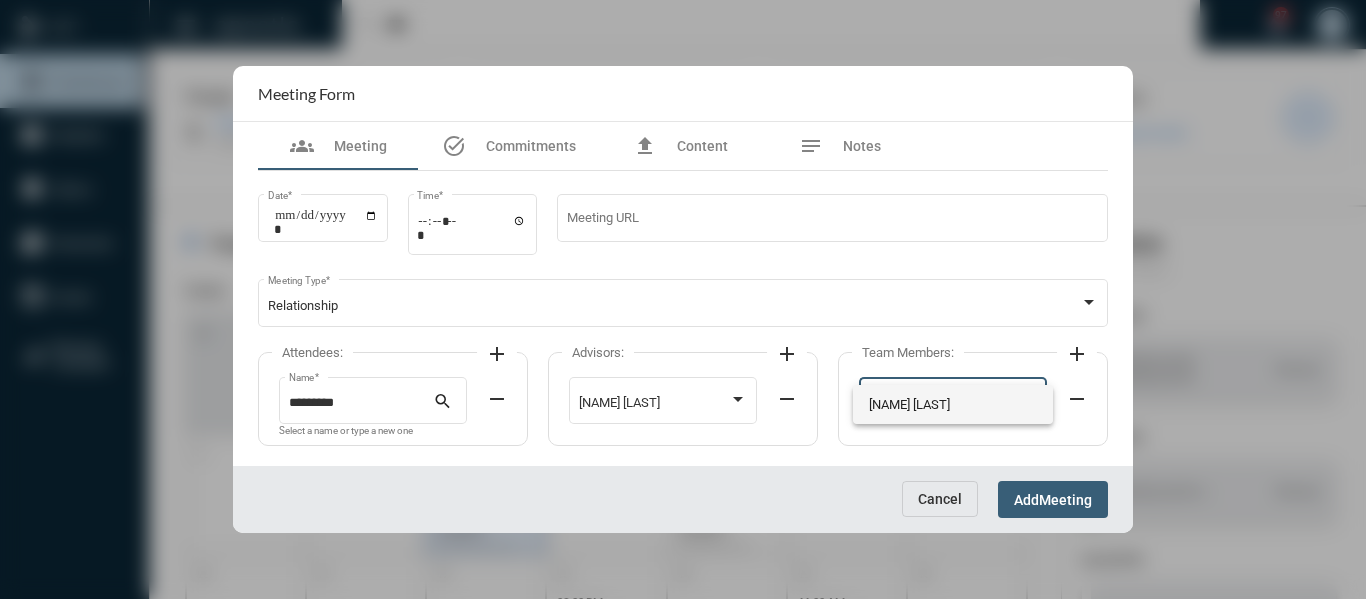 drag, startPoint x: 1038, startPoint y: 371, endPoint x: 1010, endPoint y: 477, distance: 109.63576 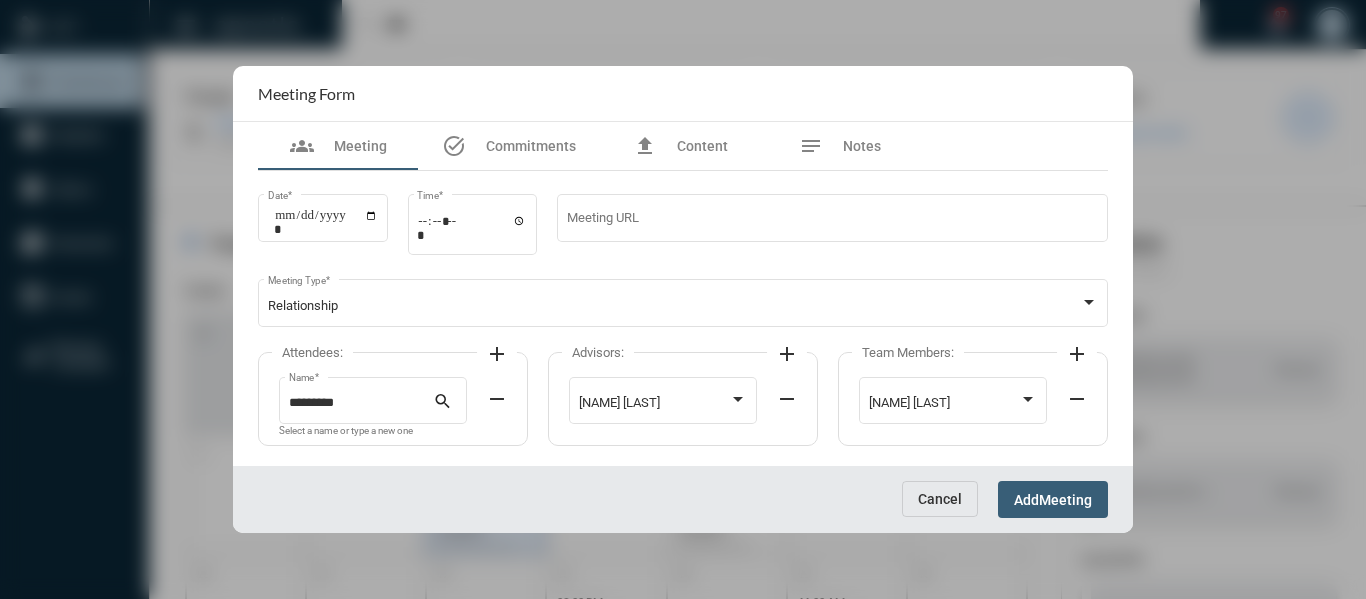 click on "Meeting" at bounding box center (1065, 500) 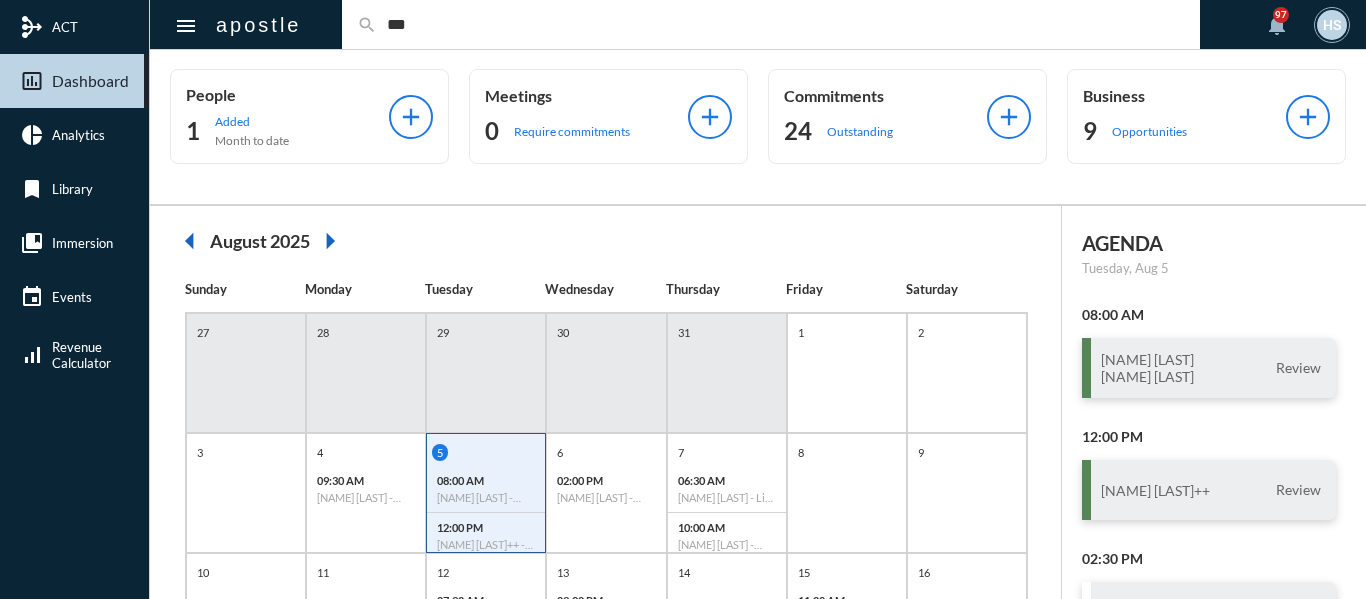 scroll, scrollTop: 0, scrollLeft: 0, axis: both 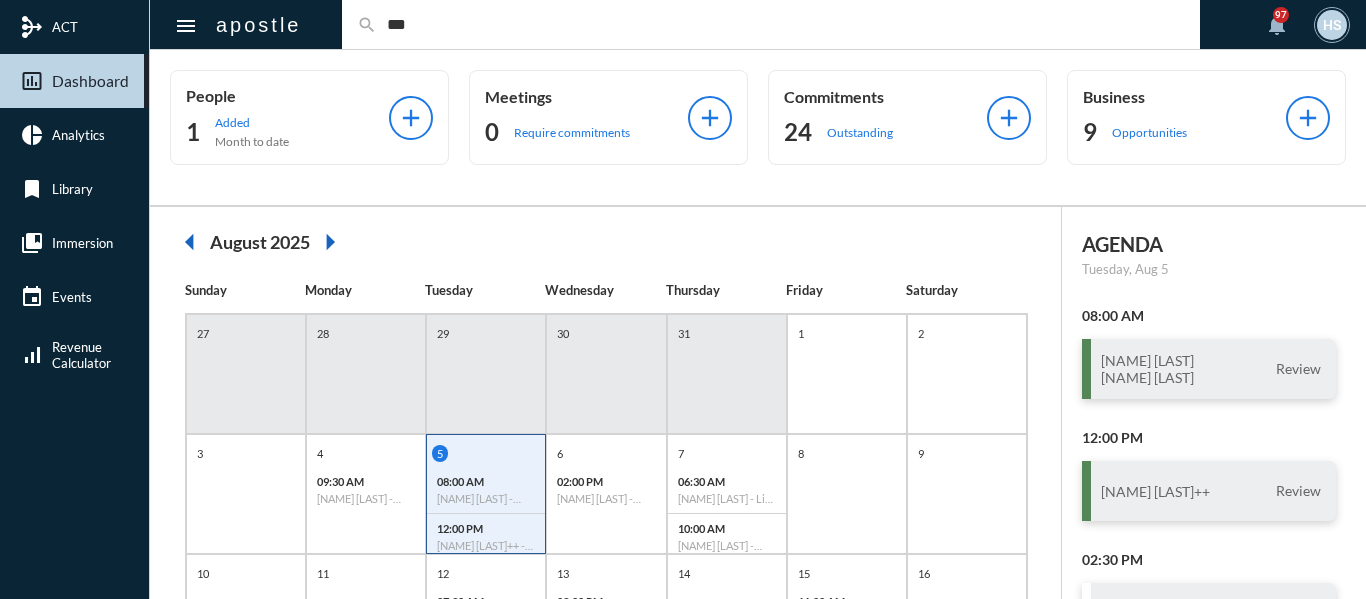 click on "***" 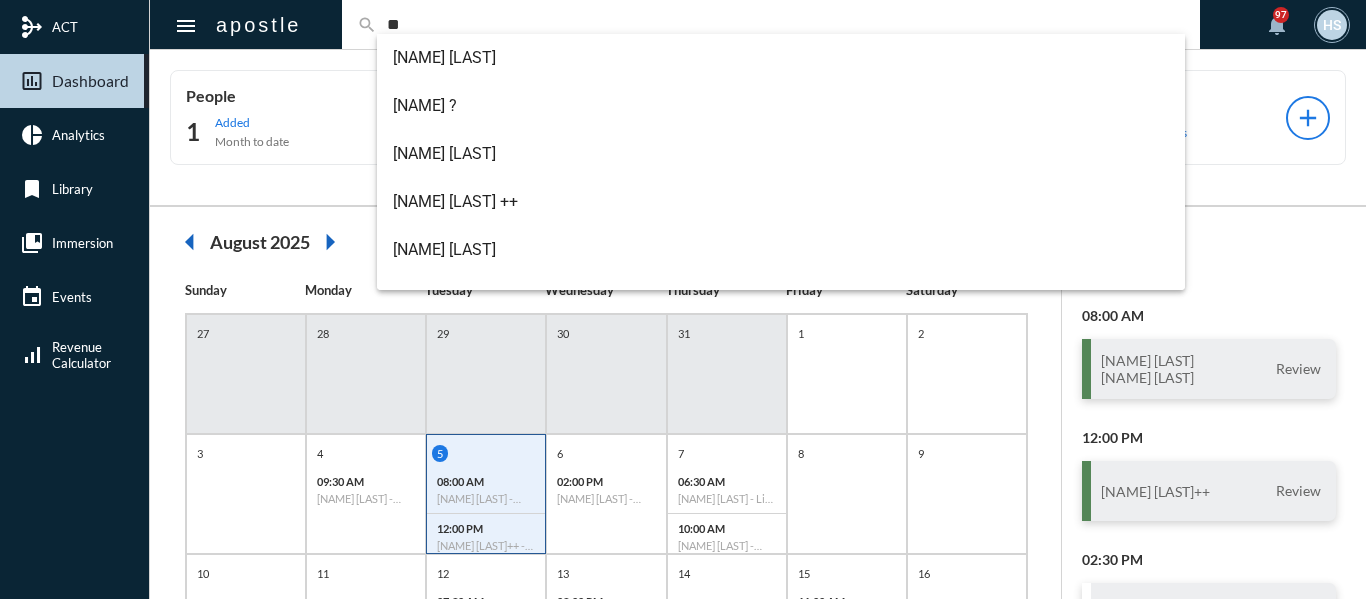 type on "*" 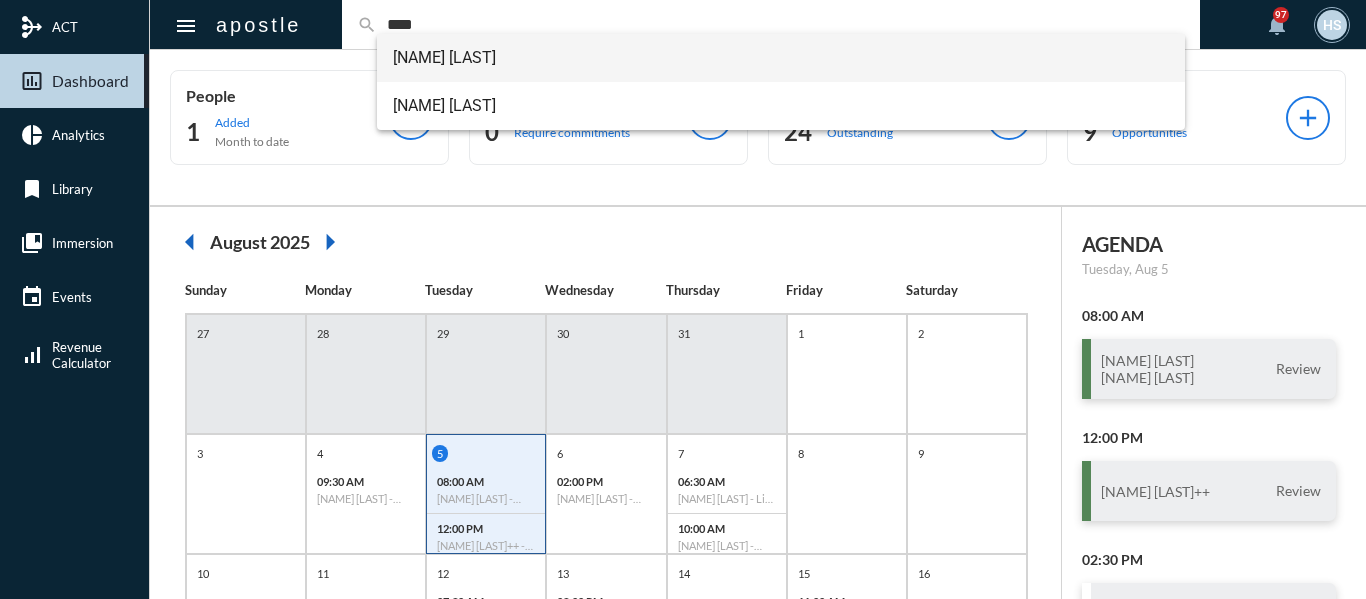 type on "****" 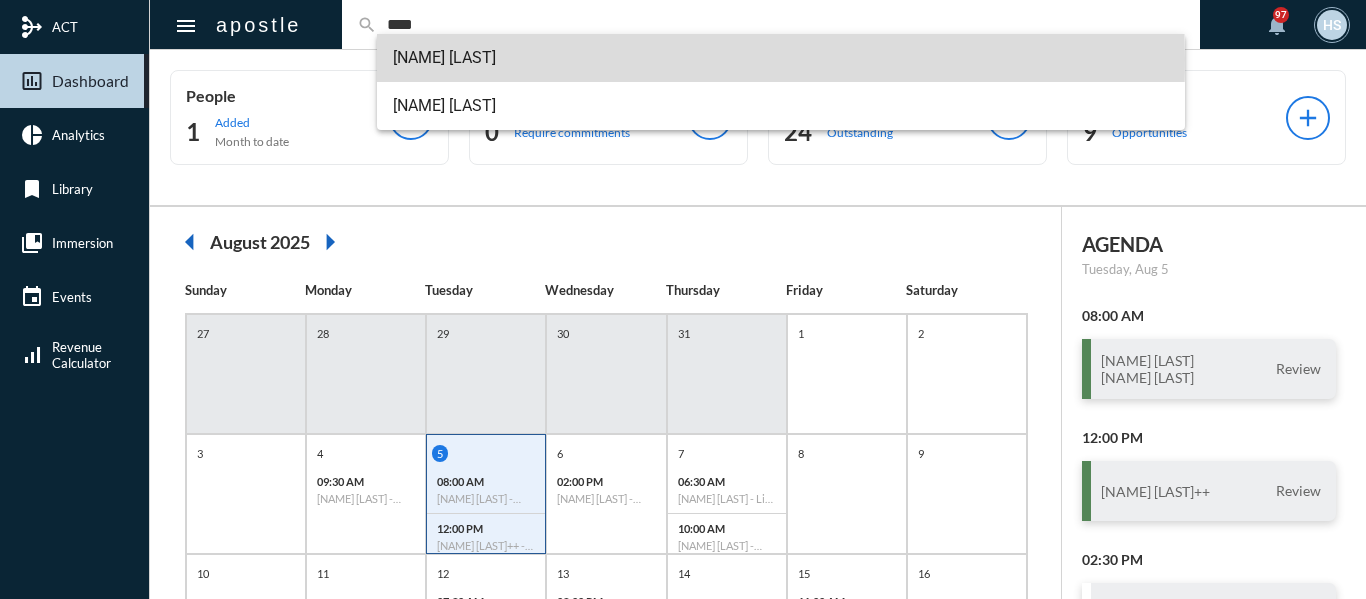 click on "[NAME] [LAST]" at bounding box center [781, 58] 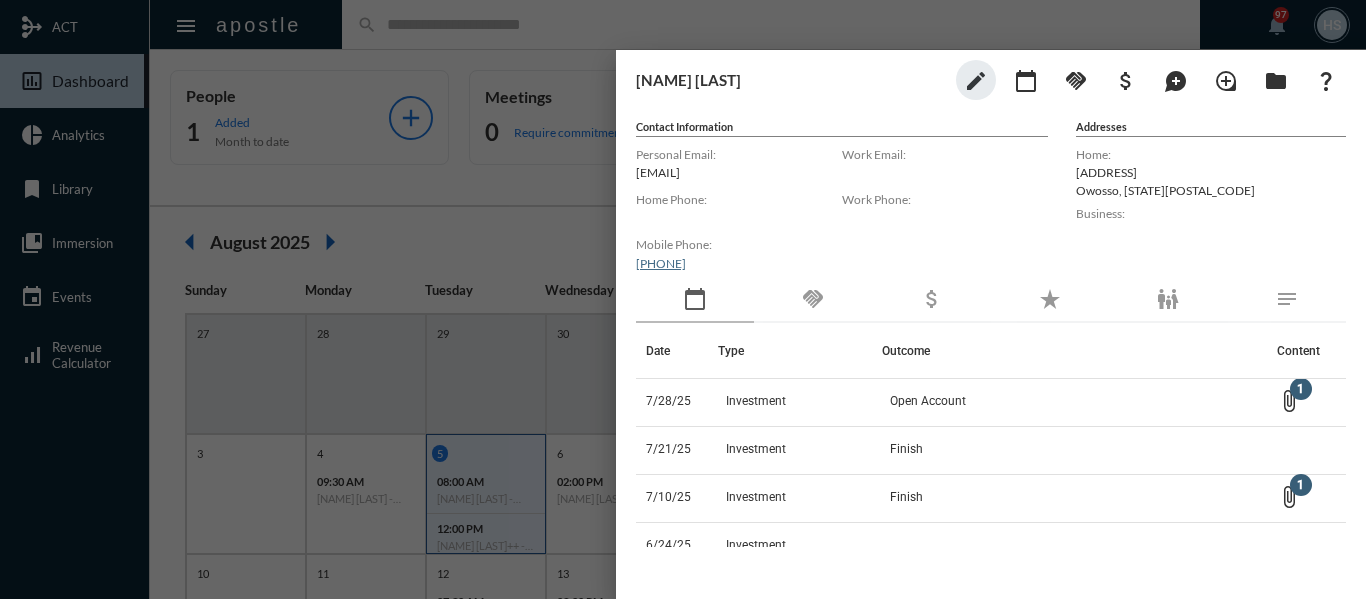 click at bounding box center [683, 299] 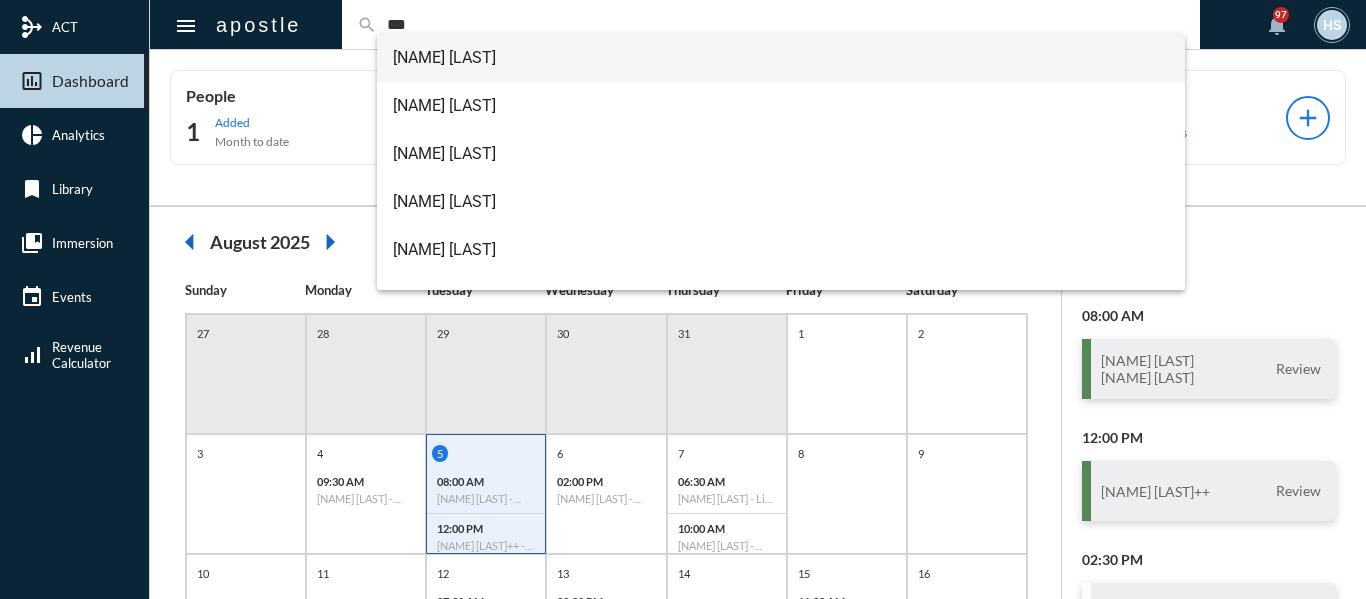 type on "***" 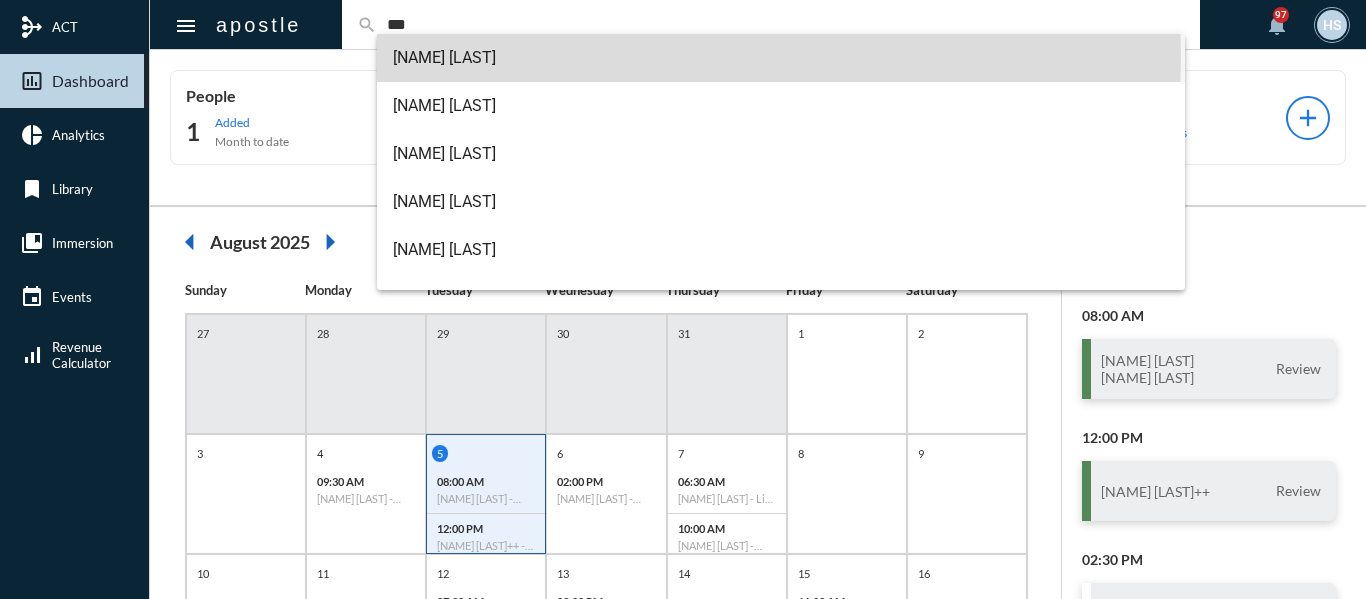 click on "[NAME] [LAST]" at bounding box center [781, 58] 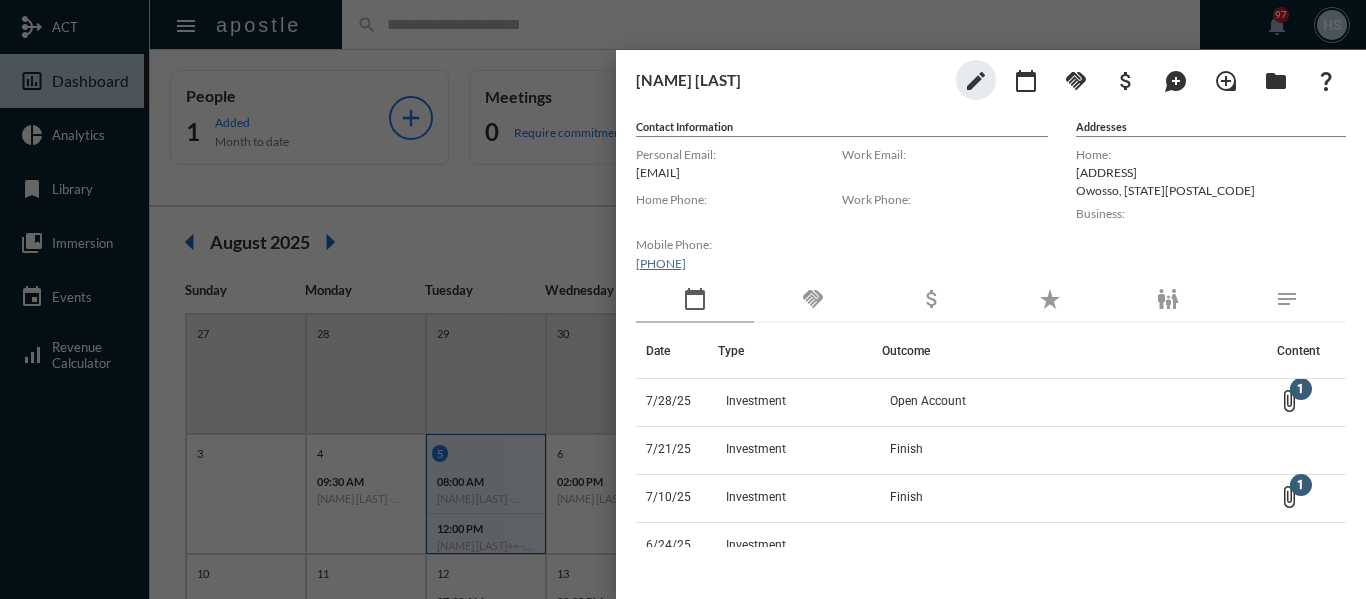 click on "handshake" 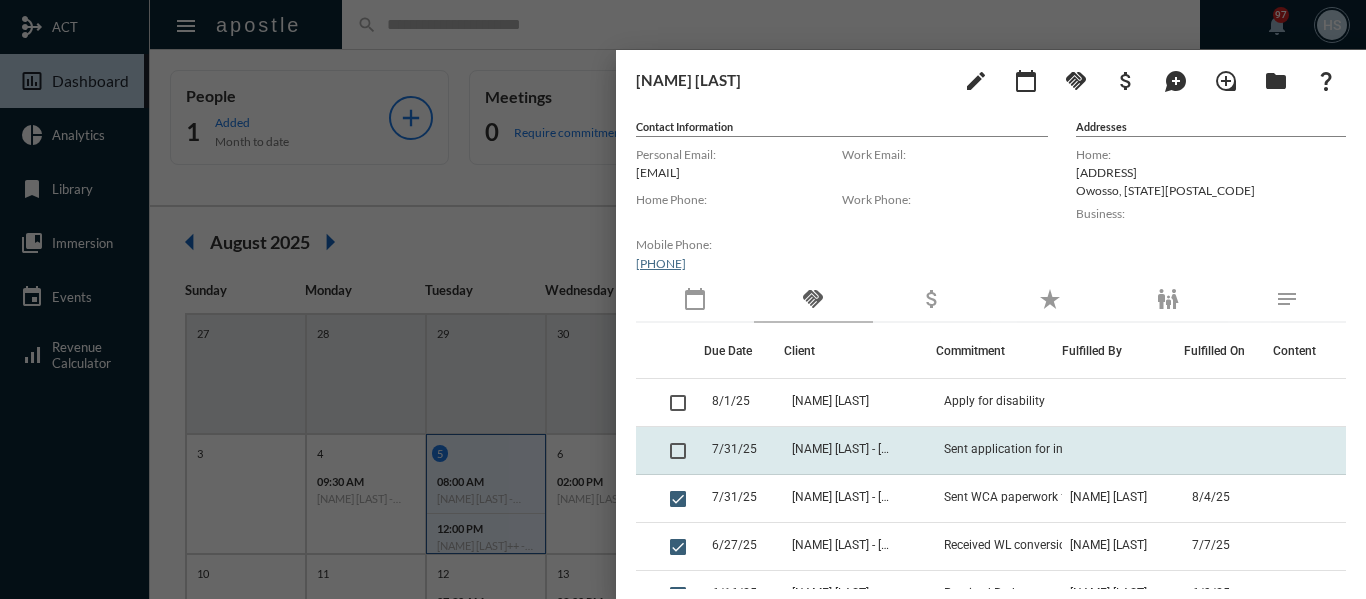 click at bounding box center (678, 451) 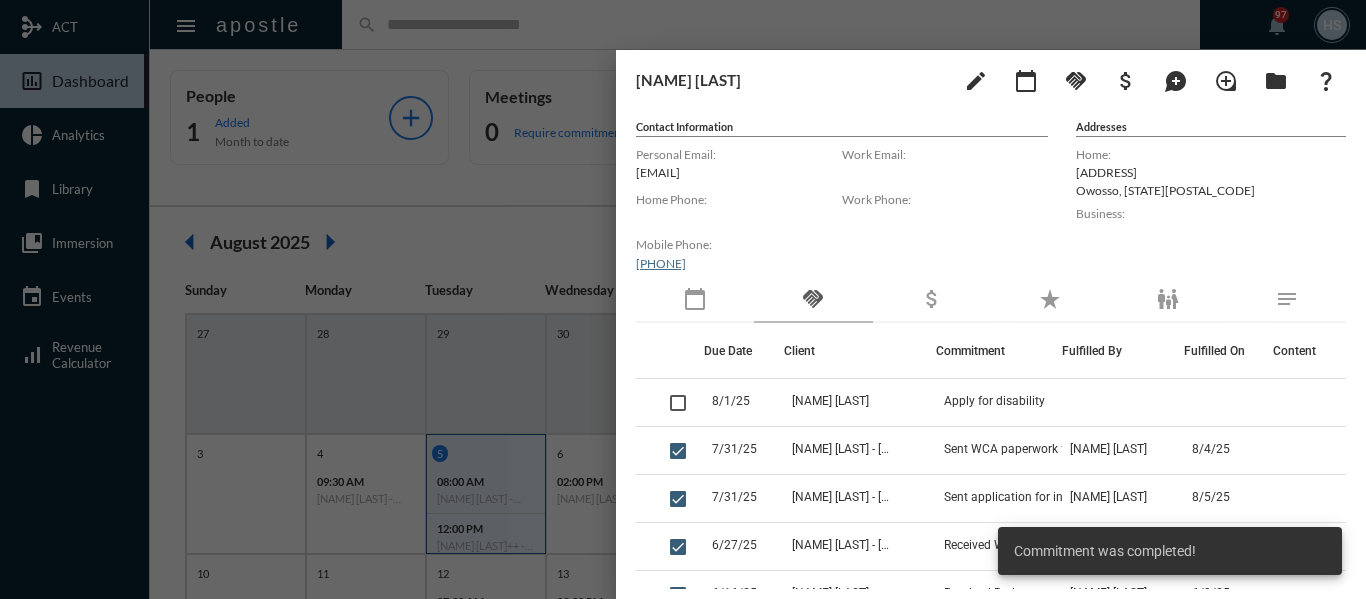 click at bounding box center (683, 299) 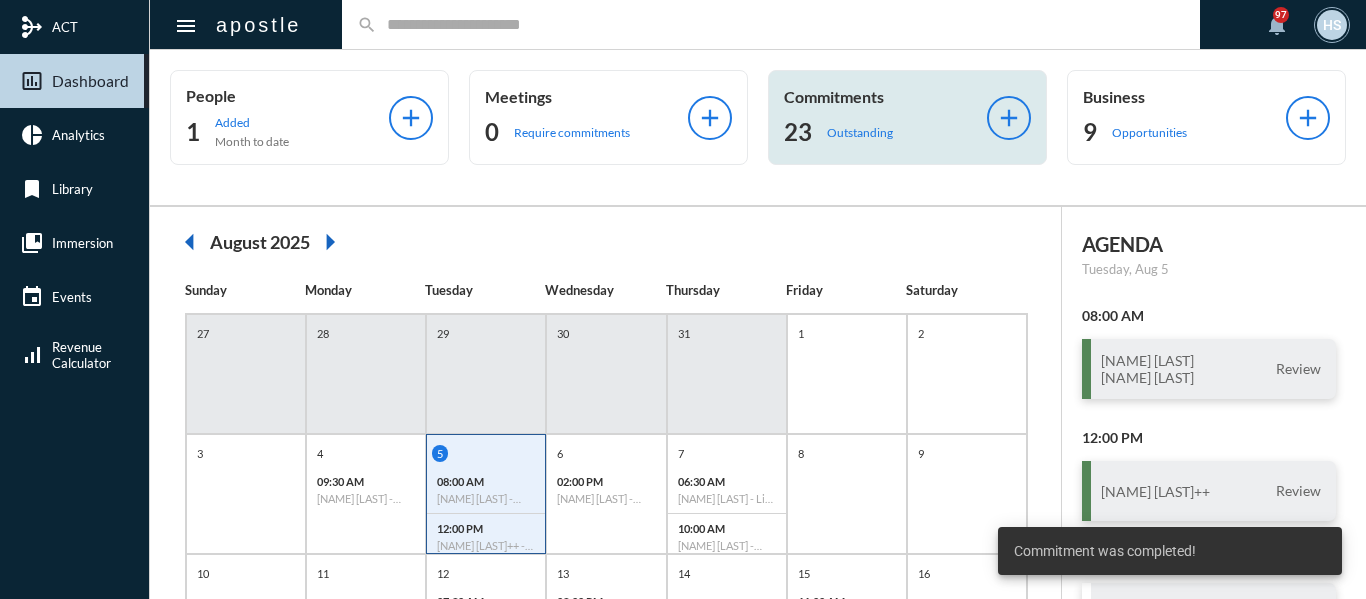 click on "Outstanding" 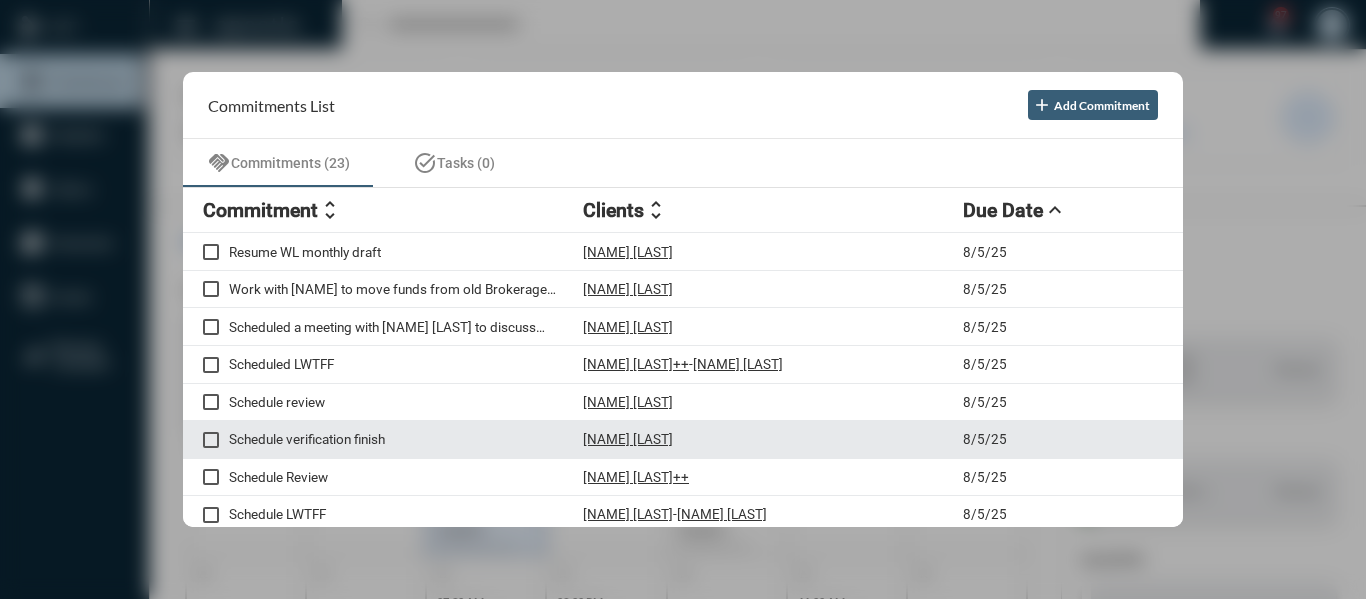 click on "Schedule verification finish" at bounding box center (406, 439) 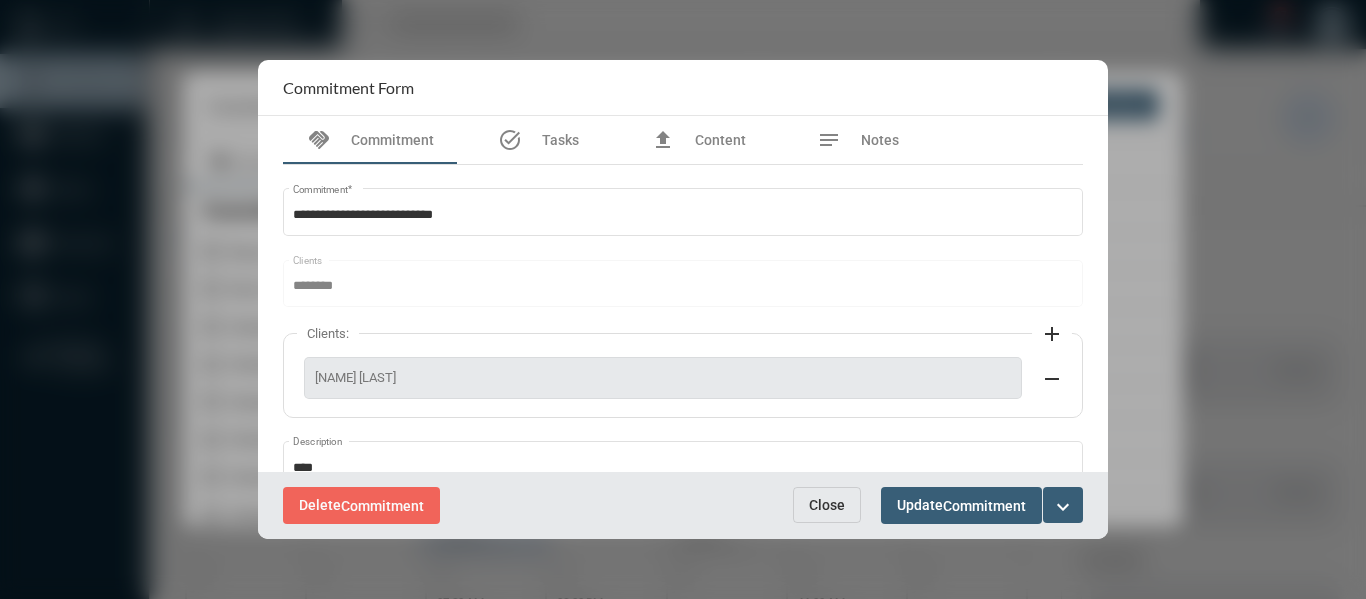 scroll, scrollTop: 100, scrollLeft: 0, axis: vertical 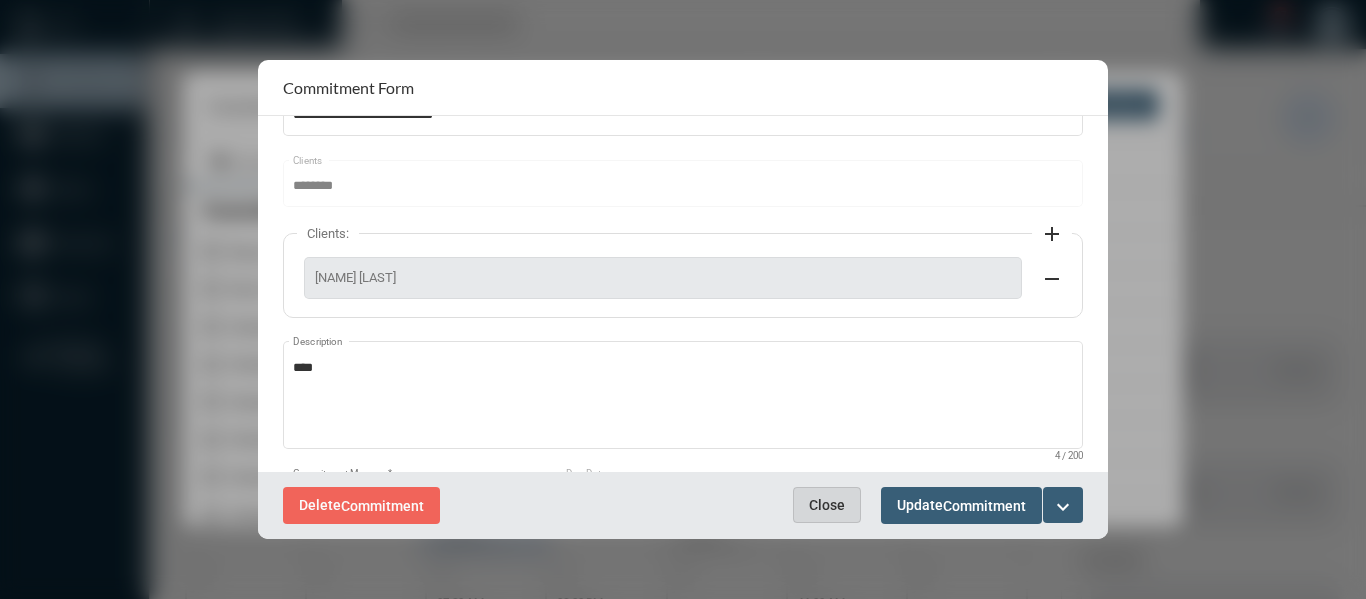 click on "Close" at bounding box center [827, 505] 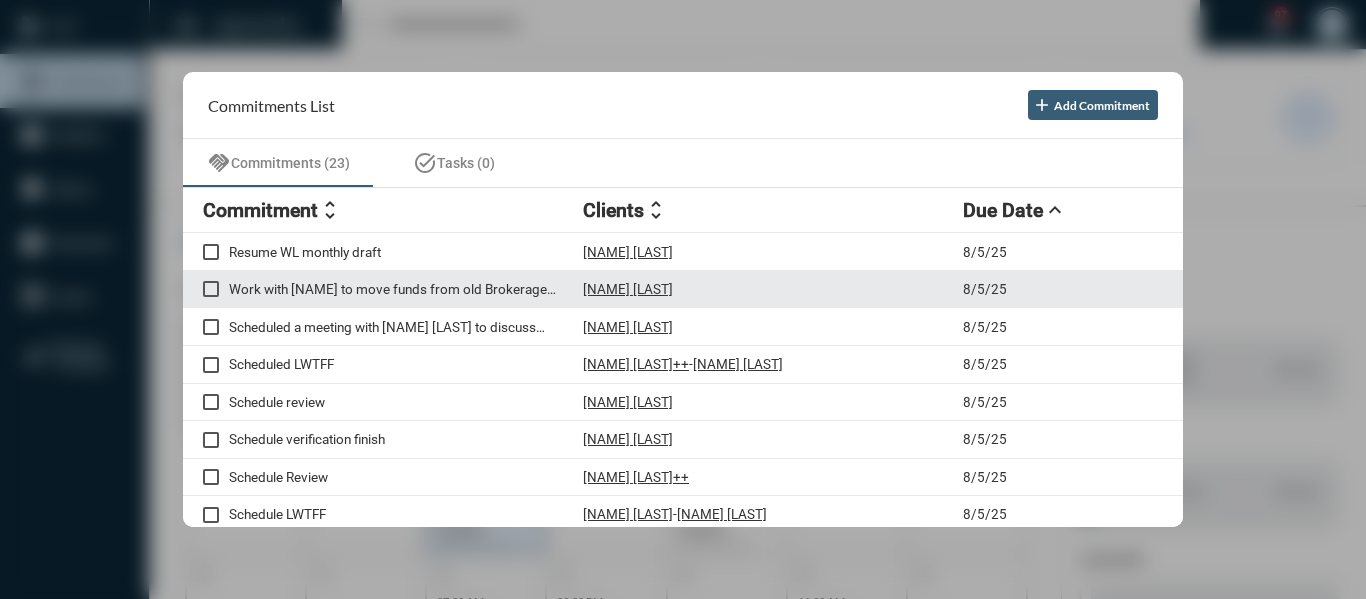 click on "Work with [NAME] to move funds from old Brokerage account in WCA, Approximately $4500" at bounding box center (406, 289) 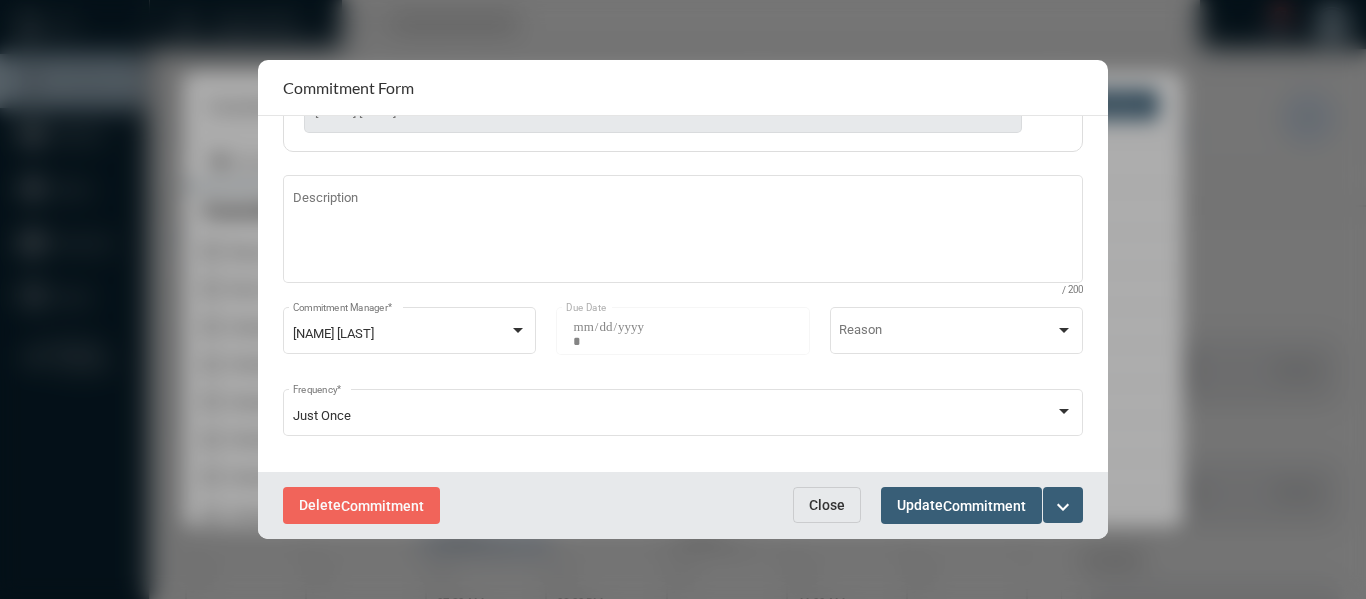 scroll, scrollTop: 280, scrollLeft: 0, axis: vertical 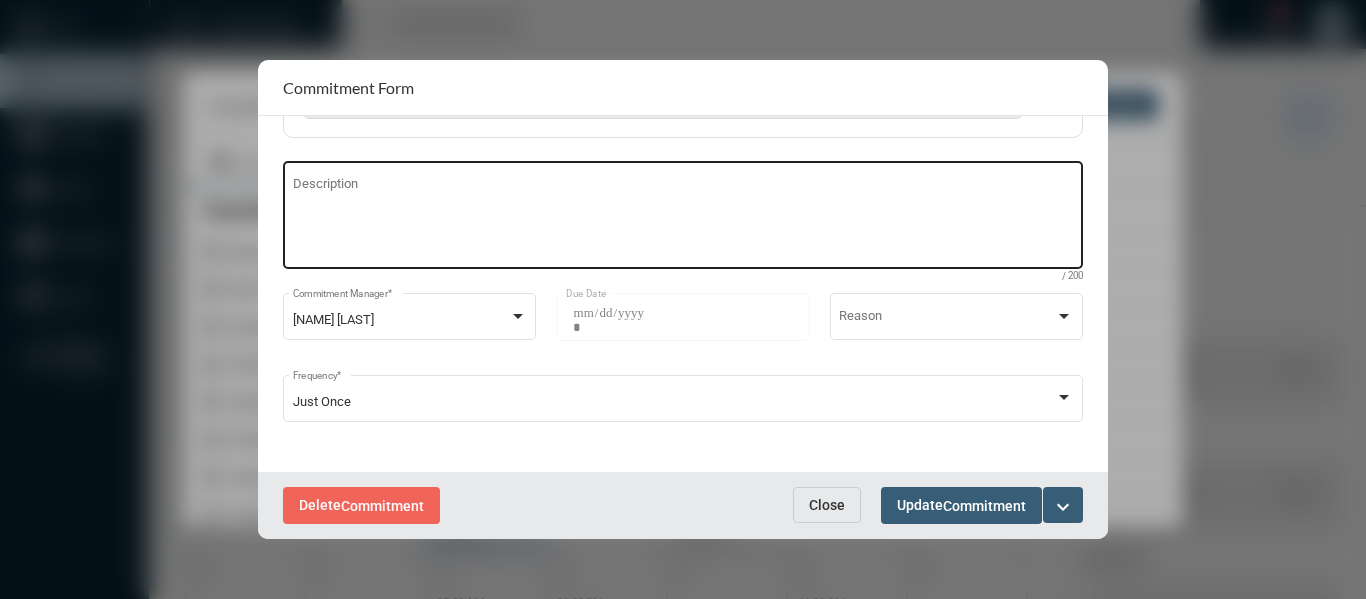 drag, startPoint x: 447, startPoint y: 190, endPoint x: 448, endPoint y: 180, distance: 10.049875 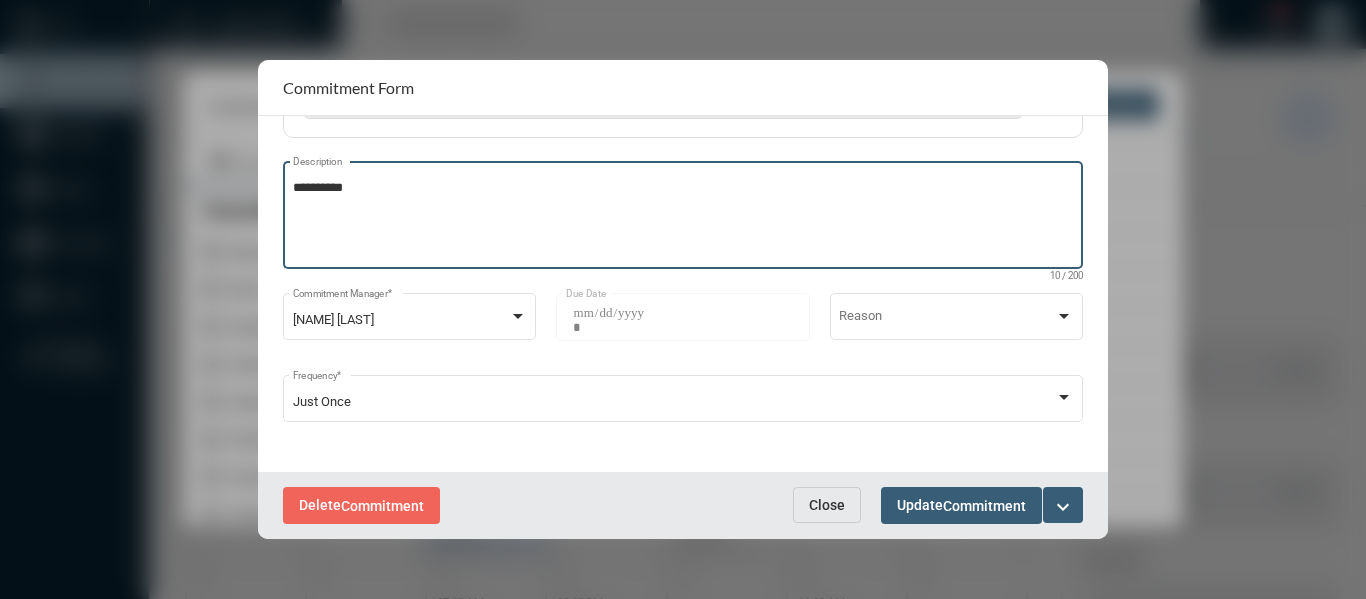 type on "*********" 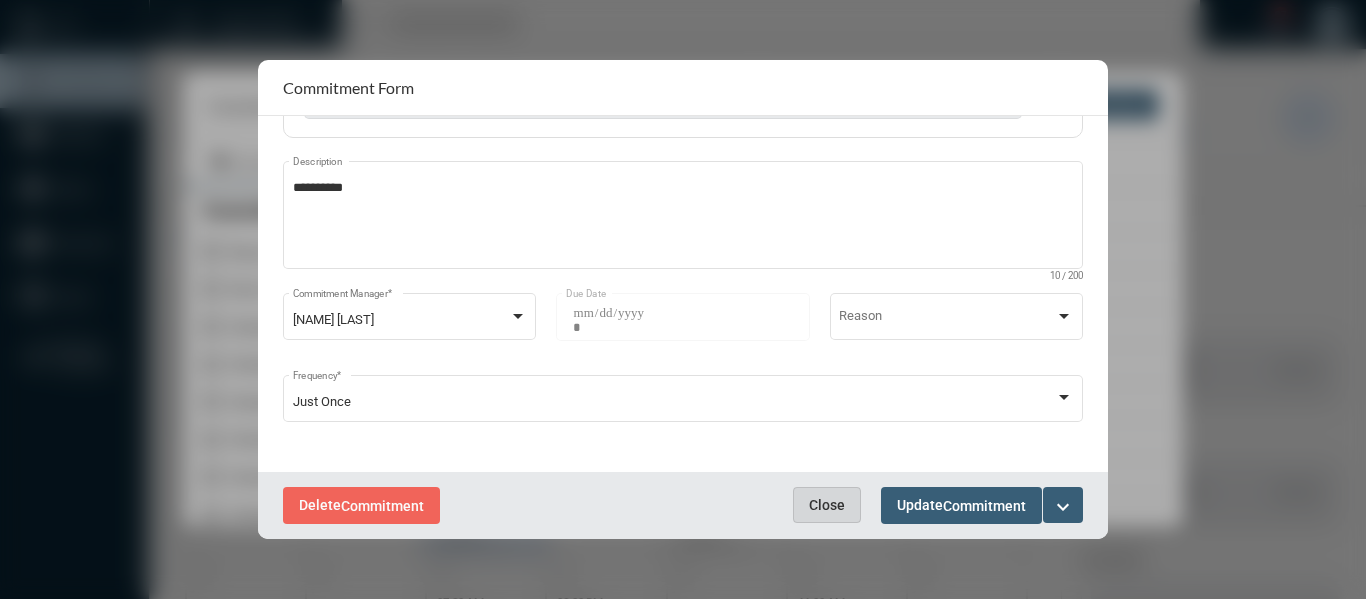 click on "Close" at bounding box center (827, 505) 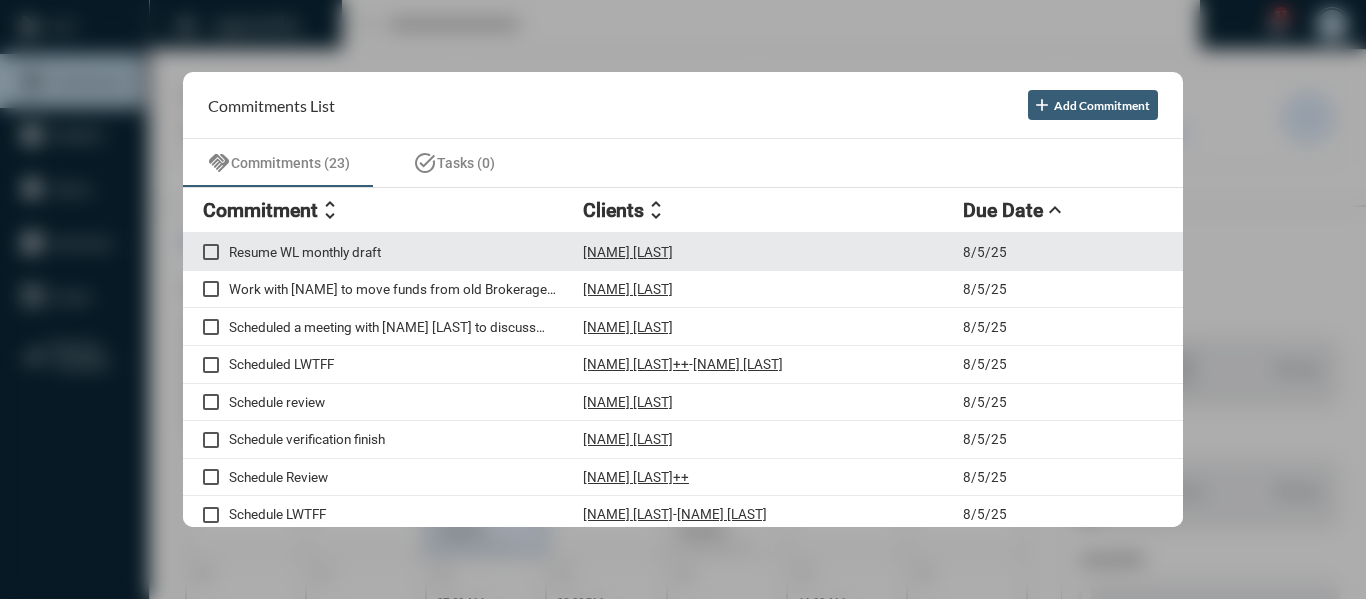 click on "[NAME] [LAST]" at bounding box center (628, 252) 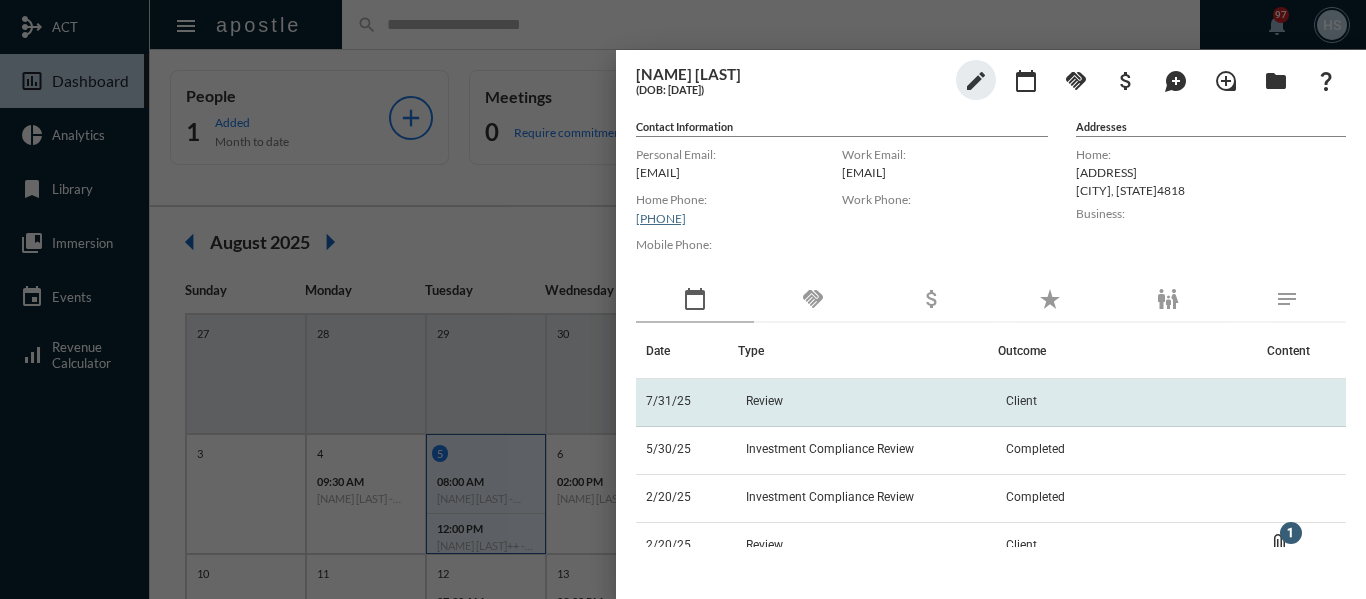 click on "Review" 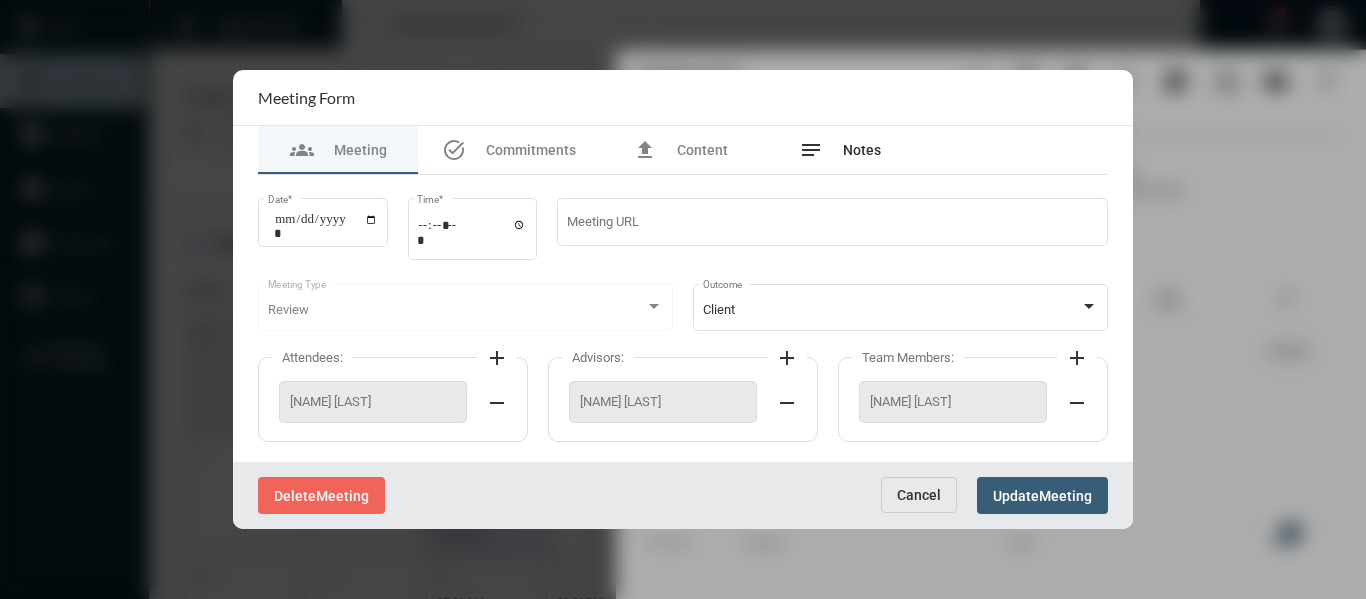 click on "Notes" at bounding box center [862, 150] 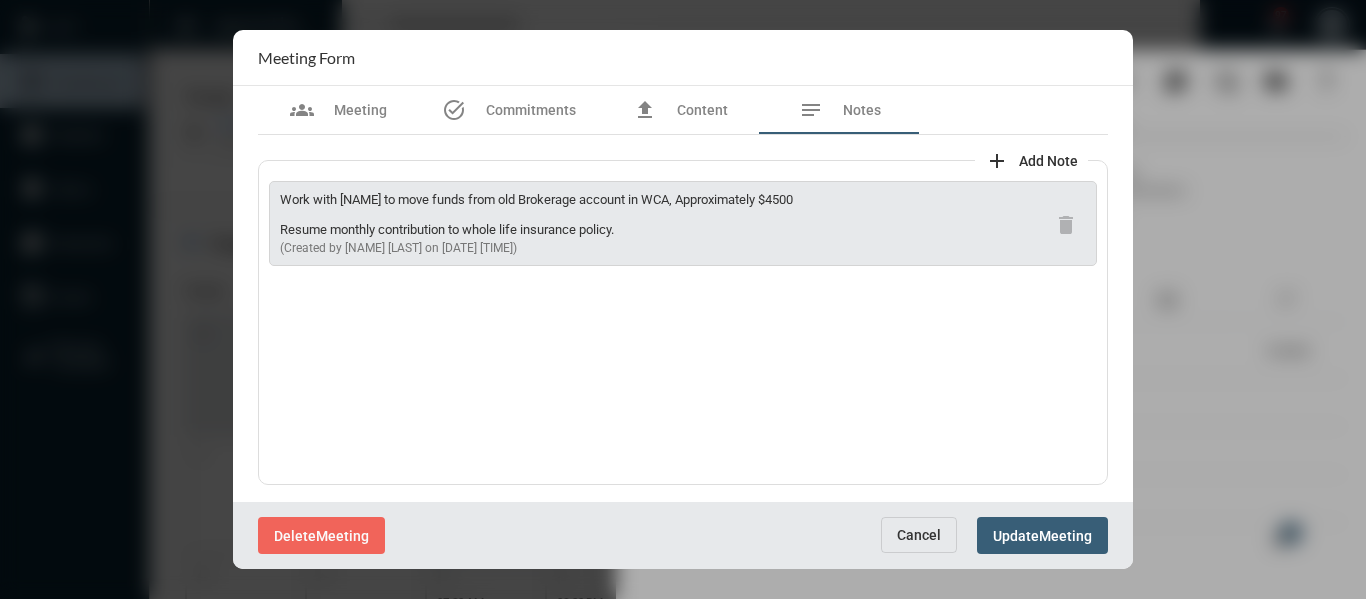 click on "Cancel" at bounding box center (919, 535) 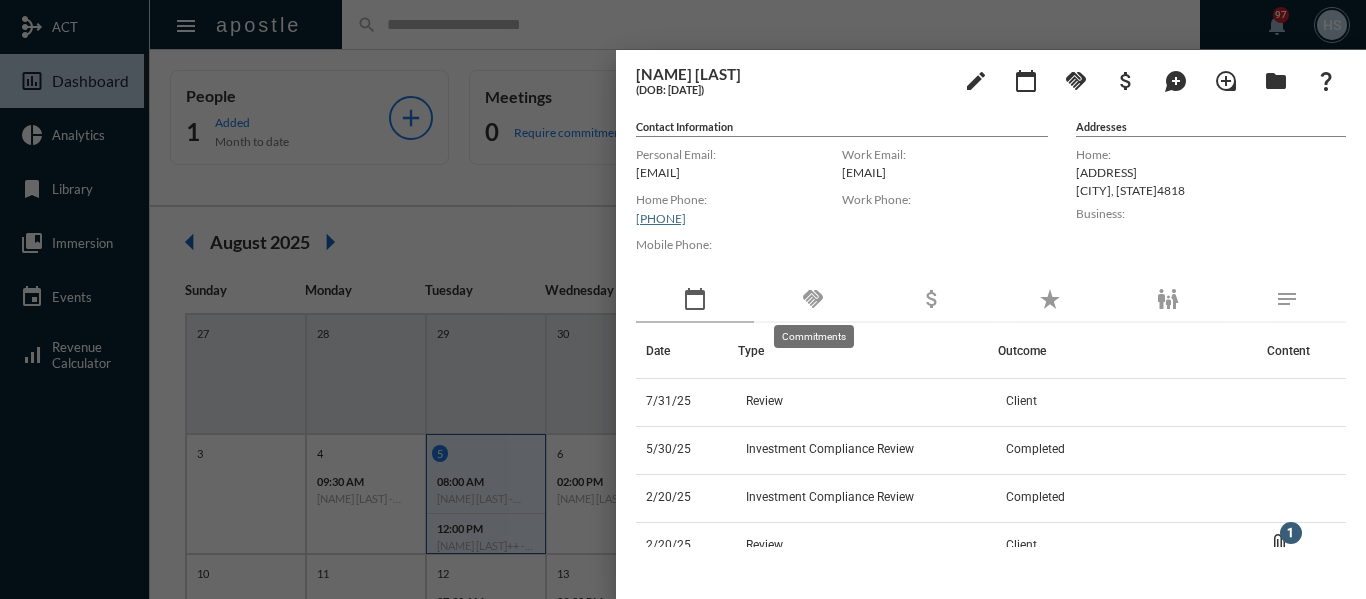 click on "handshake" 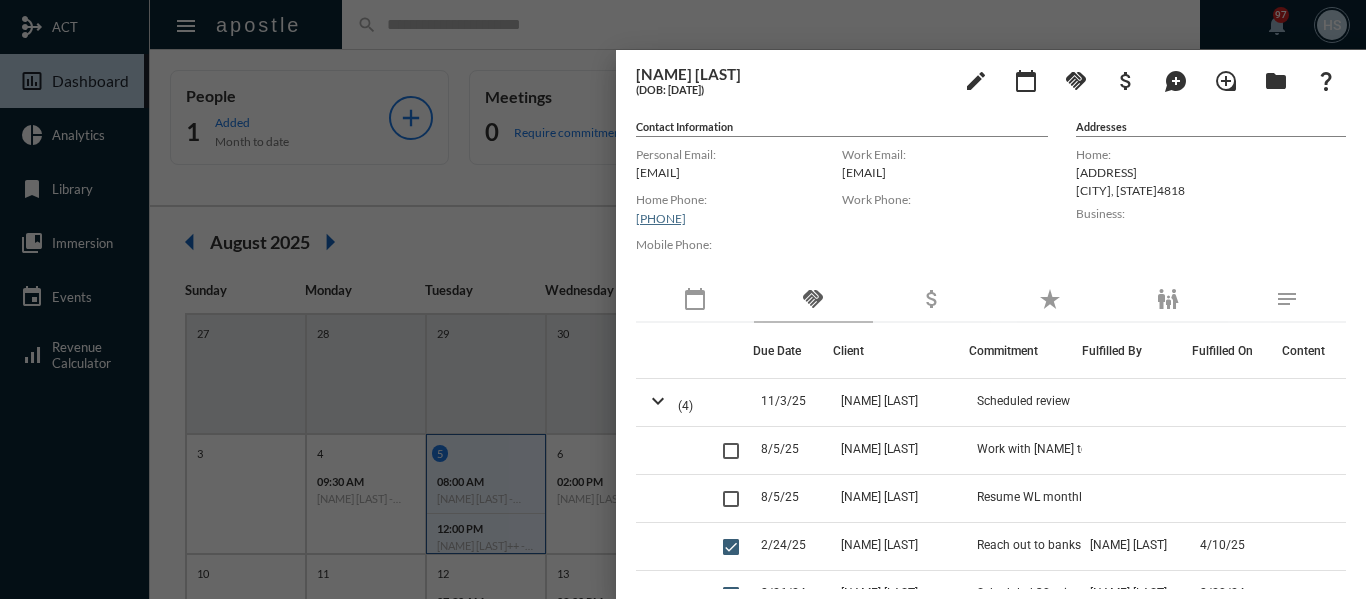 click at bounding box center (683, 299) 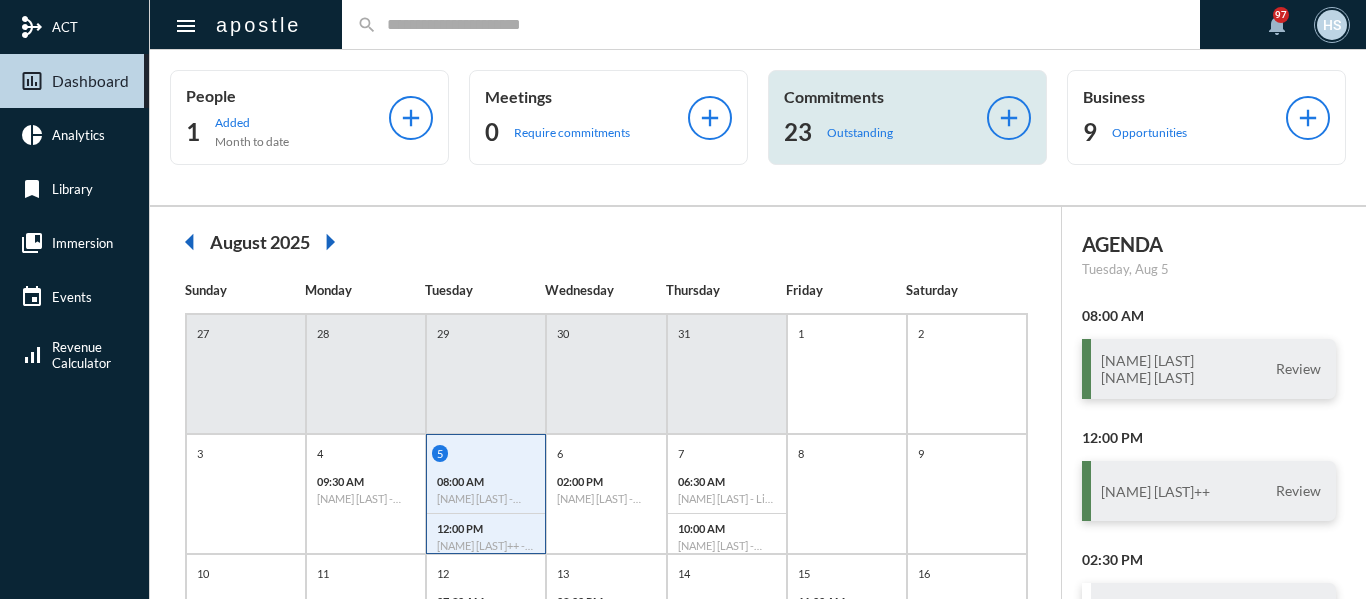 click on "Outstanding" 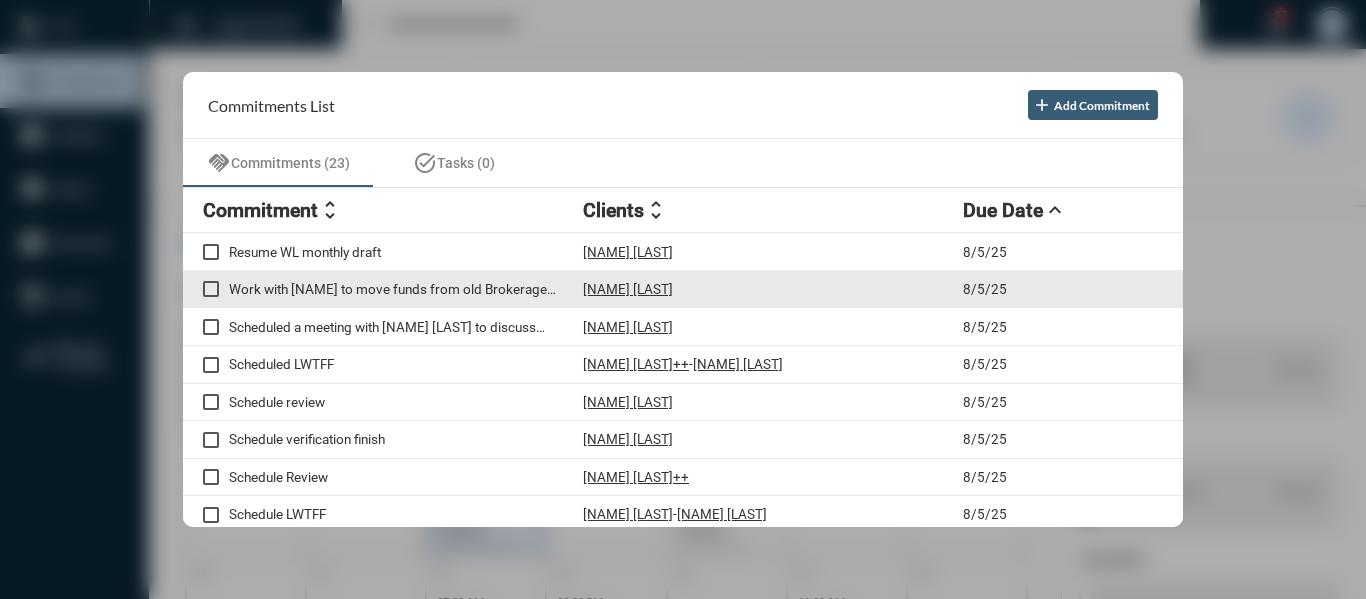 click on "Work with [NAME] to move funds from old Brokerage account in WCA, Approximately $4500" at bounding box center [406, 289] 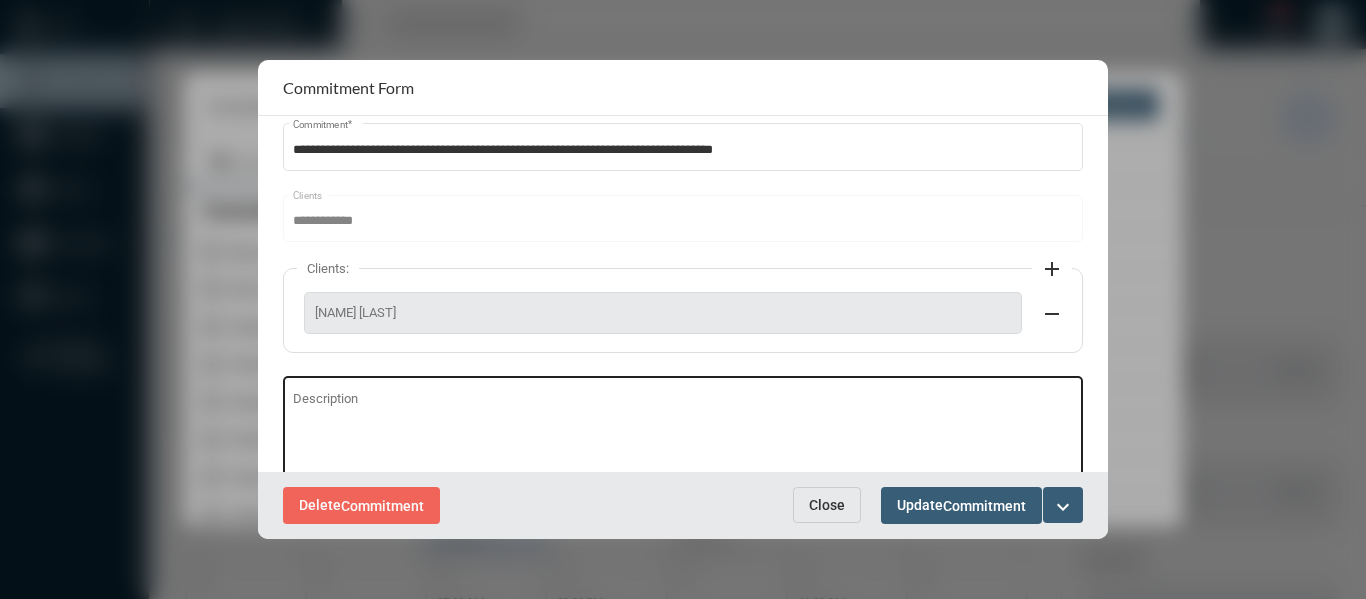 scroll, scrollTop: 100, scrollLeft: 0, axis: vertical 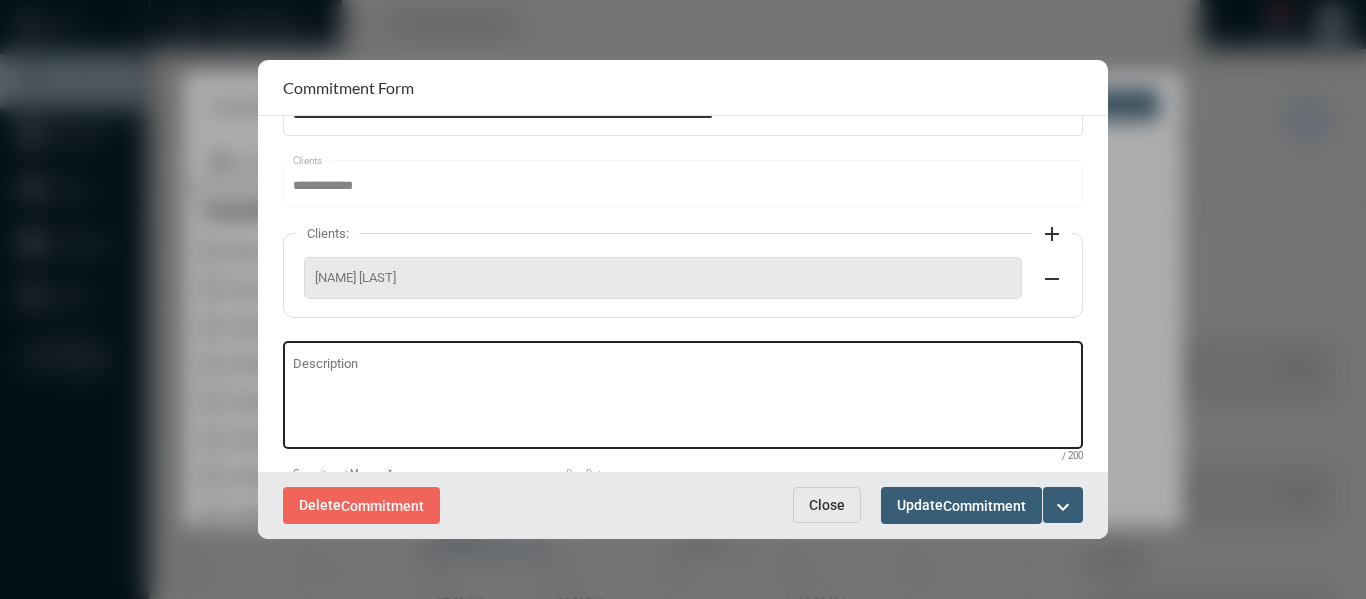 click on "Description" at bounding box center [683, 398] 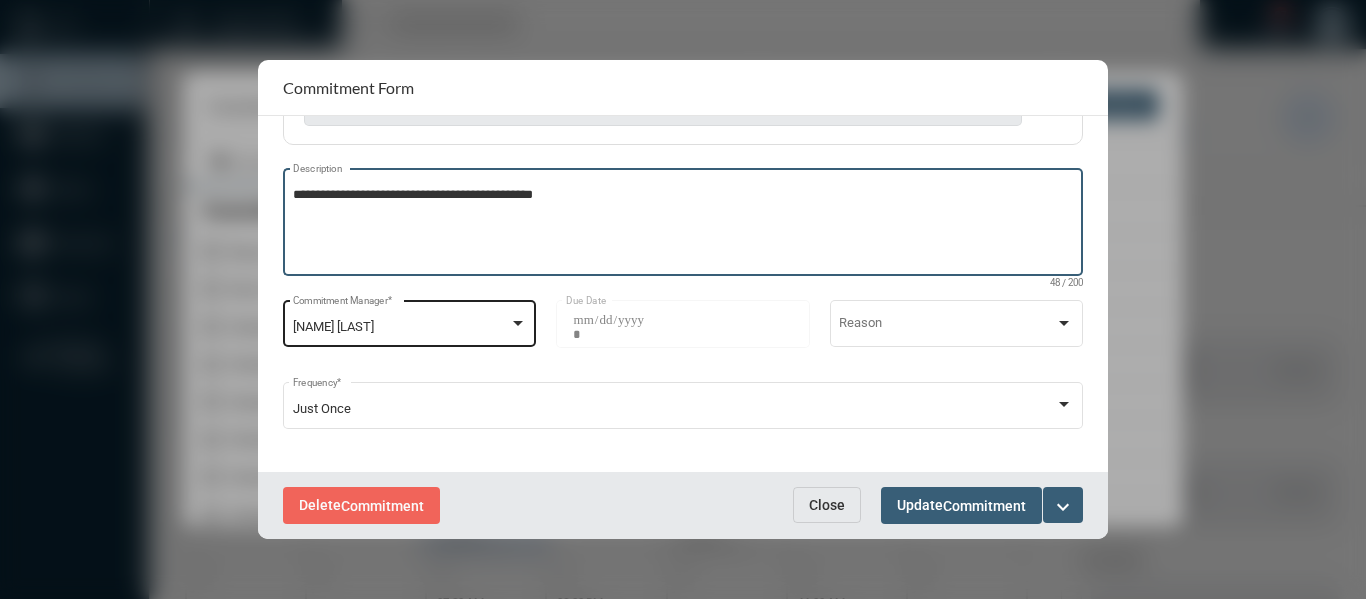 scroll, scrollTop: 280, scrollLeft: 0, axis: vertical 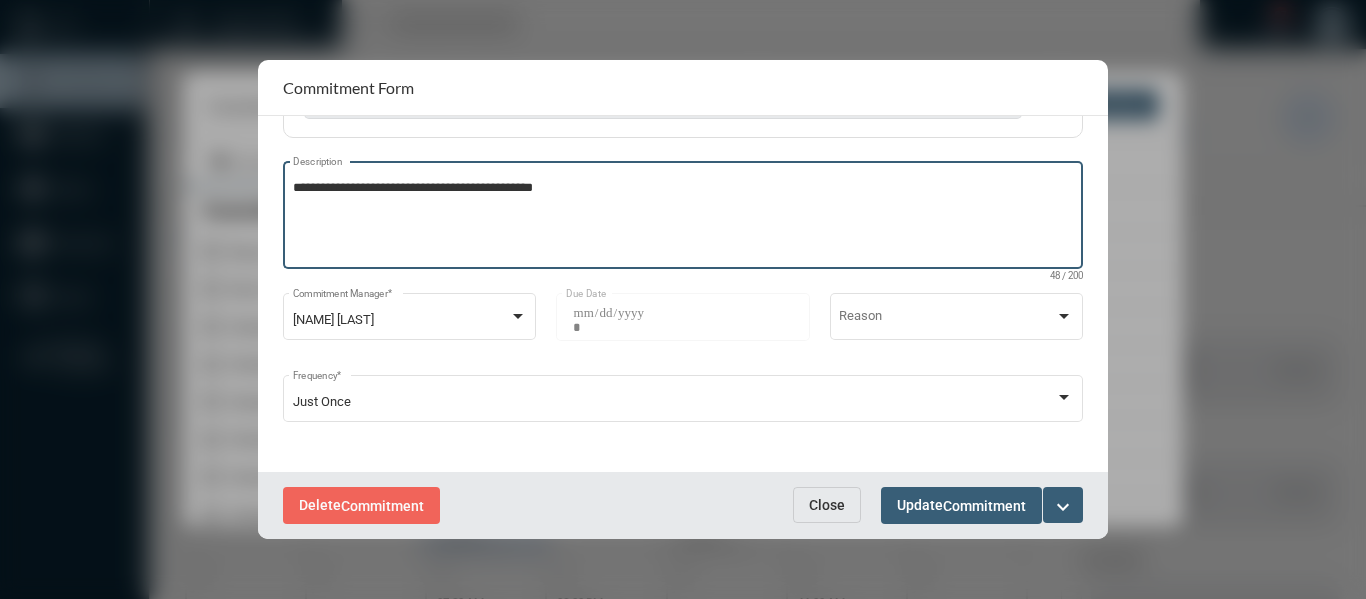 type on "**********" 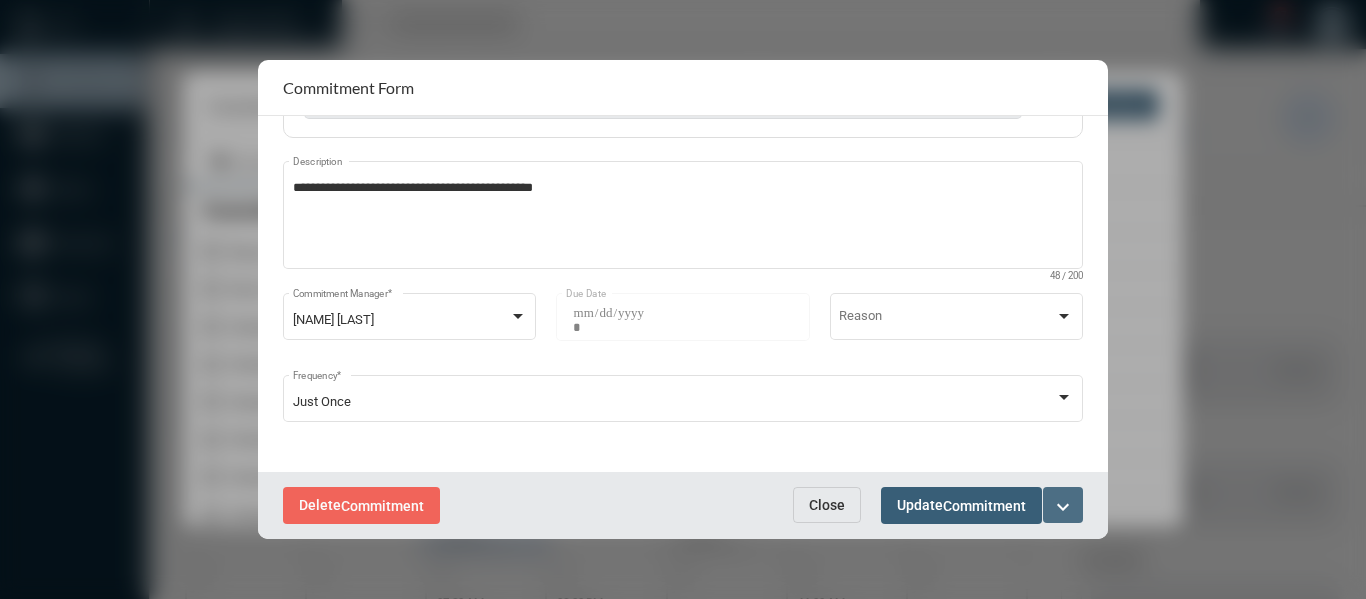 click on "expand_more" at bounding box center (1063, 507) 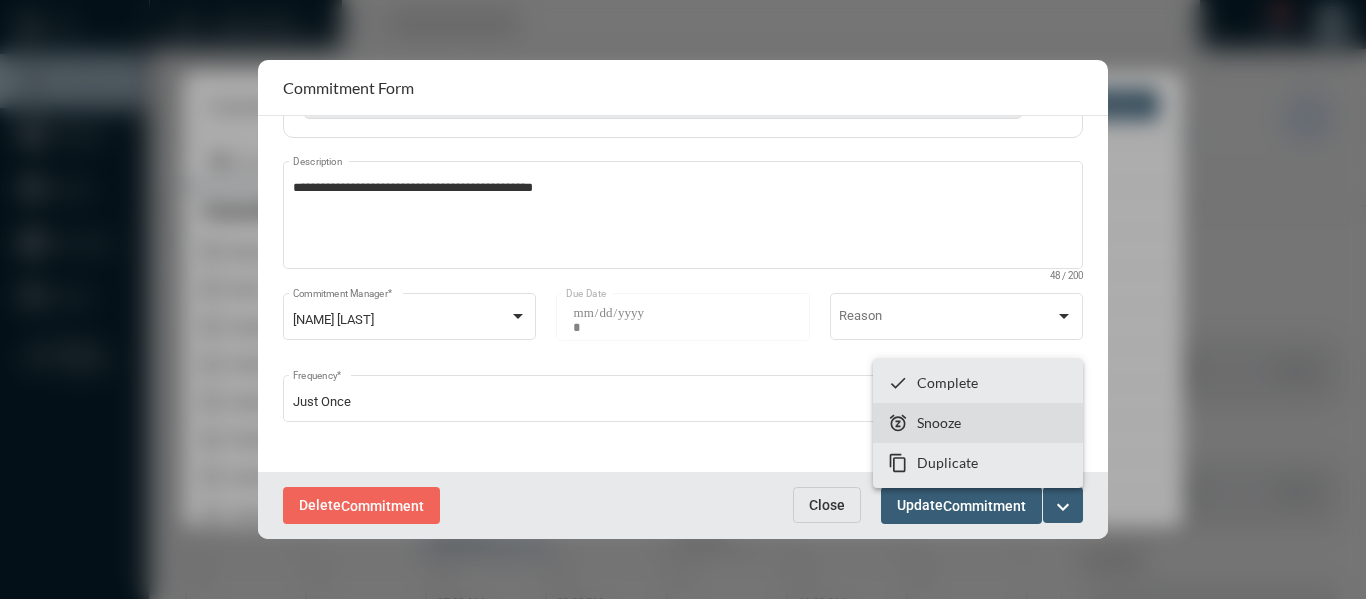 click on "Snooze" at bounding box center (939, 422) 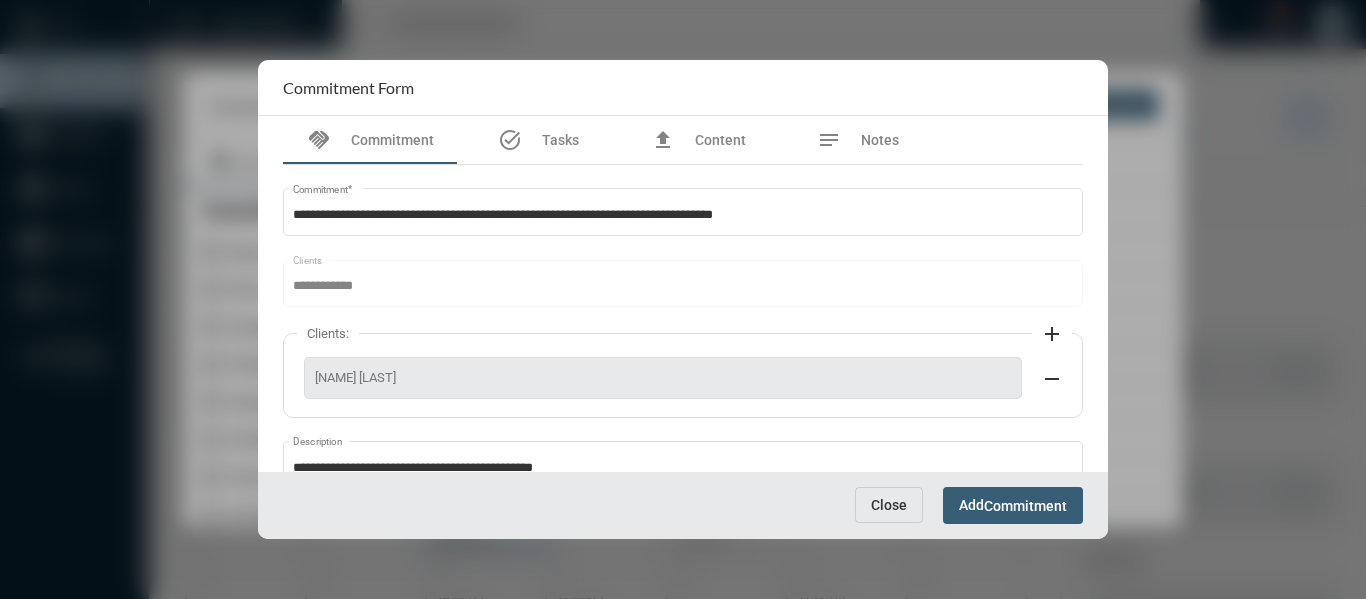scroll, scrollTop: 199, scrollLeft: 0, axis: vertical 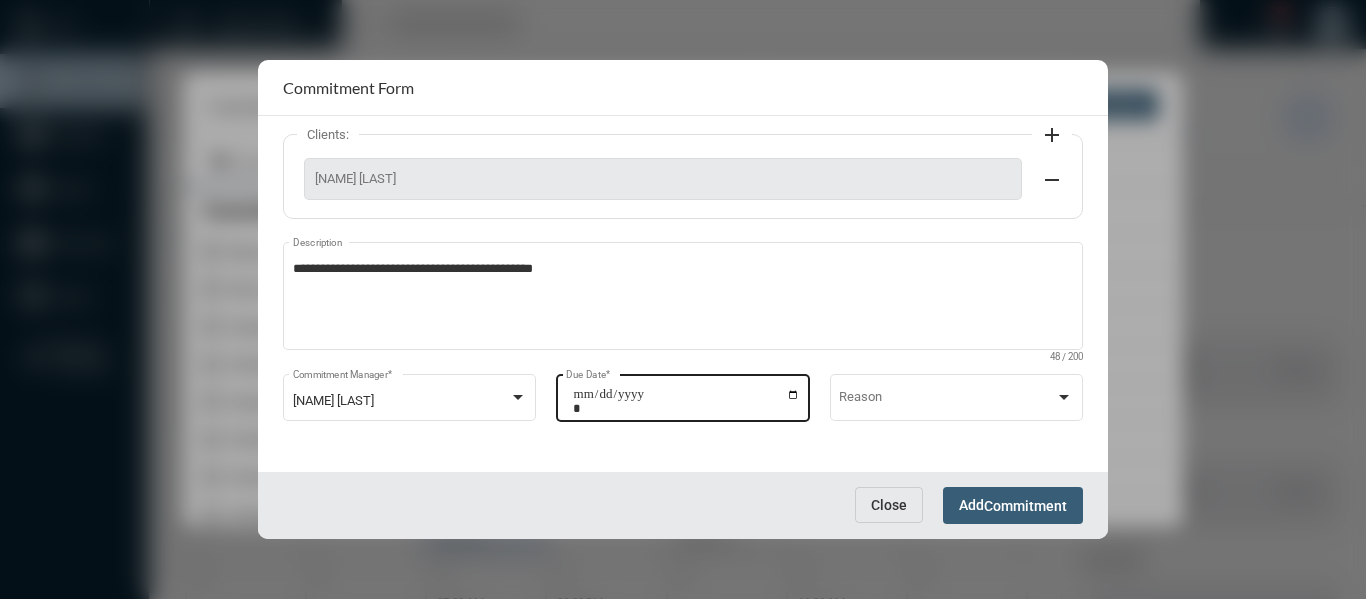 click on "**********" at bounding box center [686, 401] 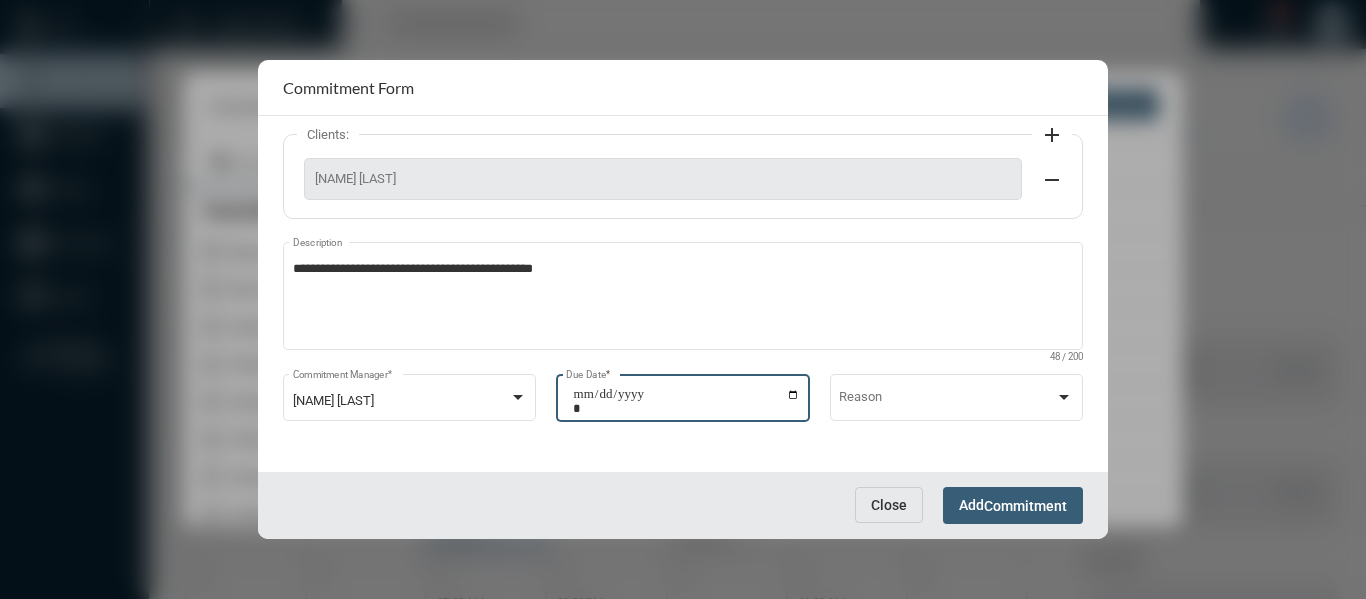 type on "**********" 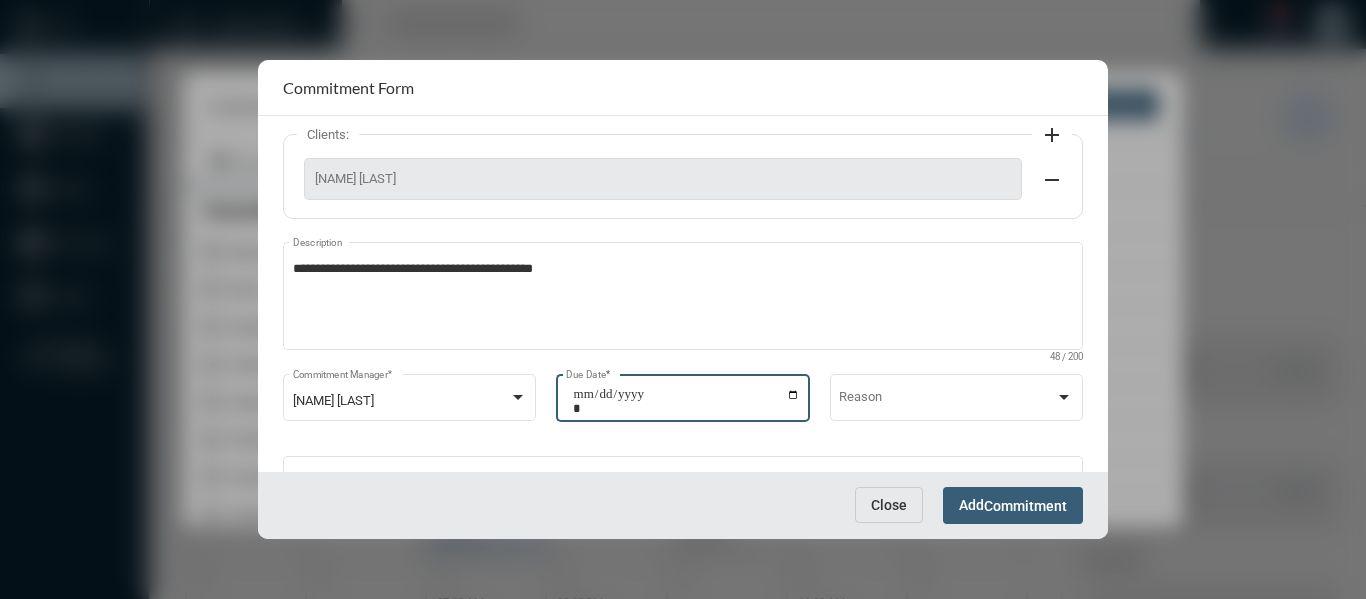 click on "Commitment" at bounding box center [1025, 506] 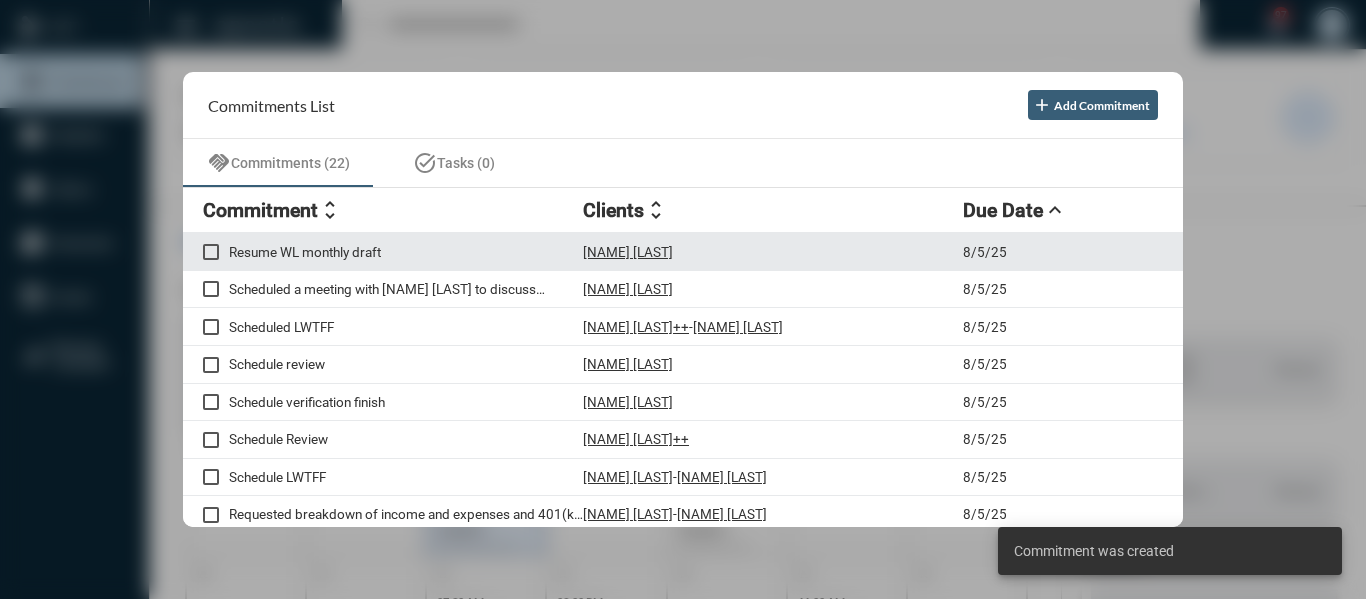 click on "Resume WL monthly draft" at bounding box center (406, 252) 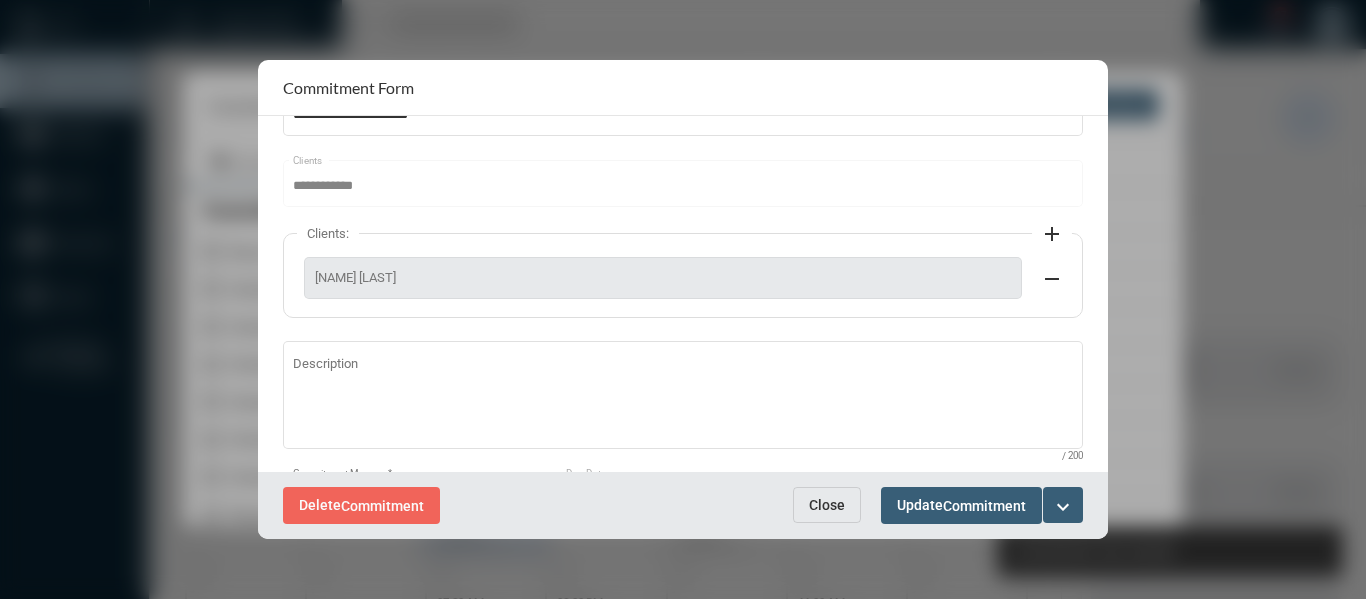scroll, scrollTop: 200, scrollLeft: 0, axis: vertical 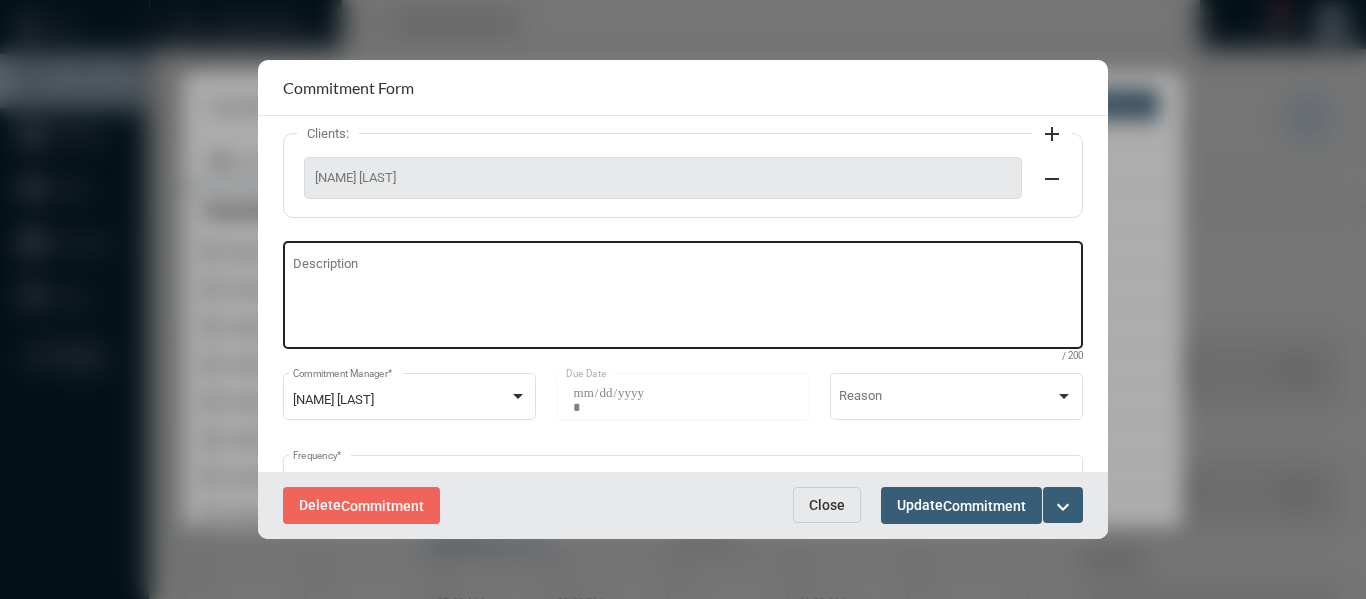 click on "Description" at bounding box center (683, 298) 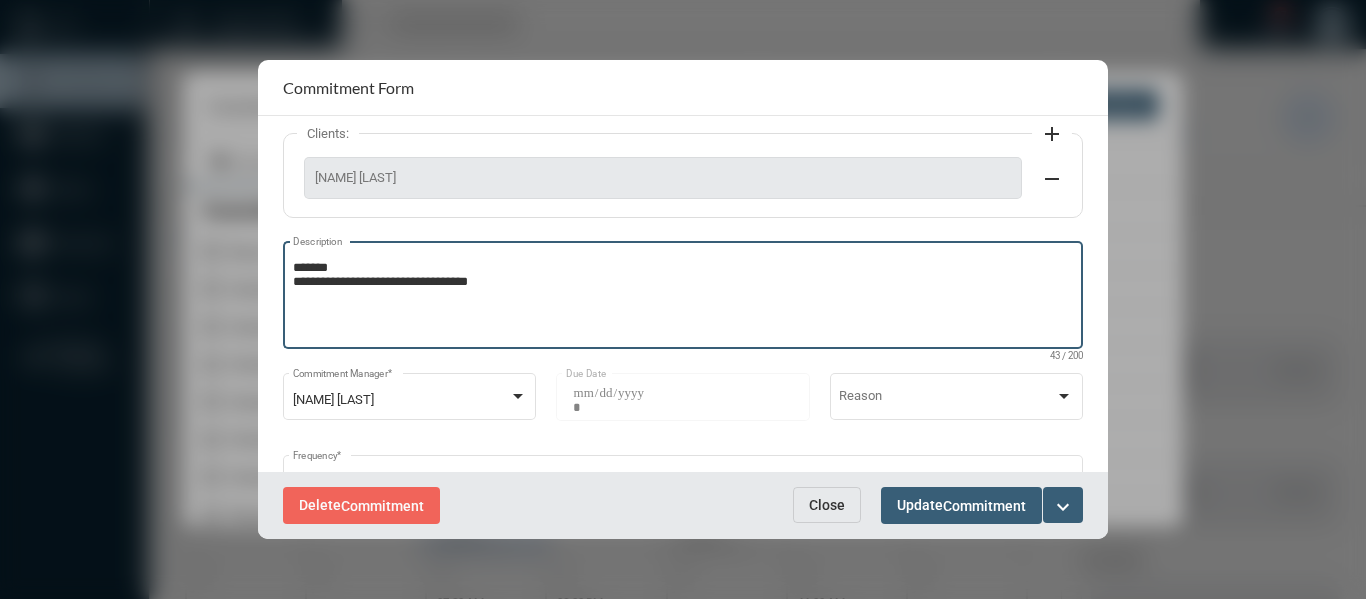 type on "**********" 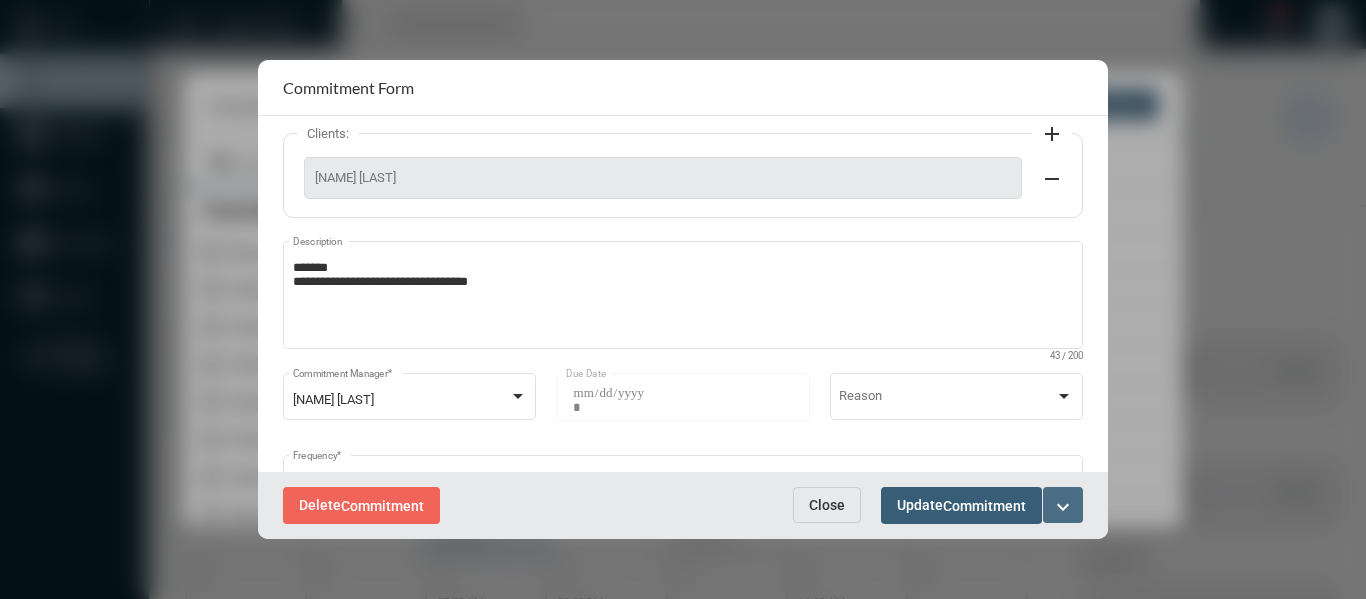 click on "expand_more" at bounding box center (1063, 507) 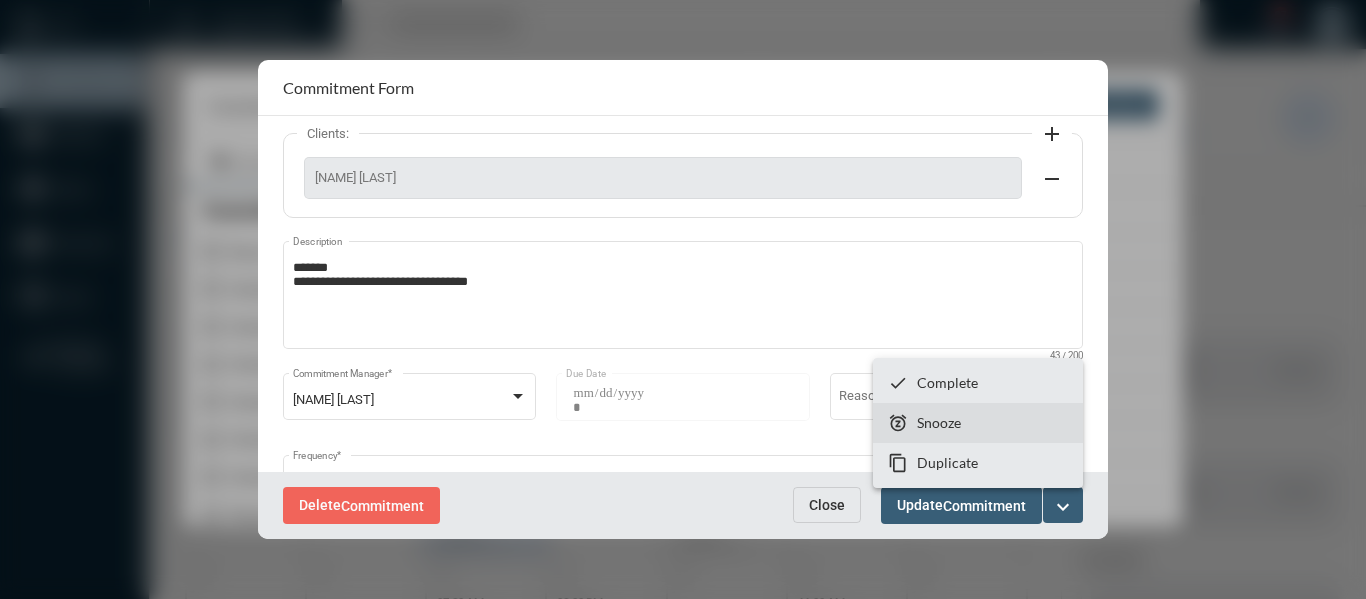 click on "Snooze" at bounding box center (939, 422) 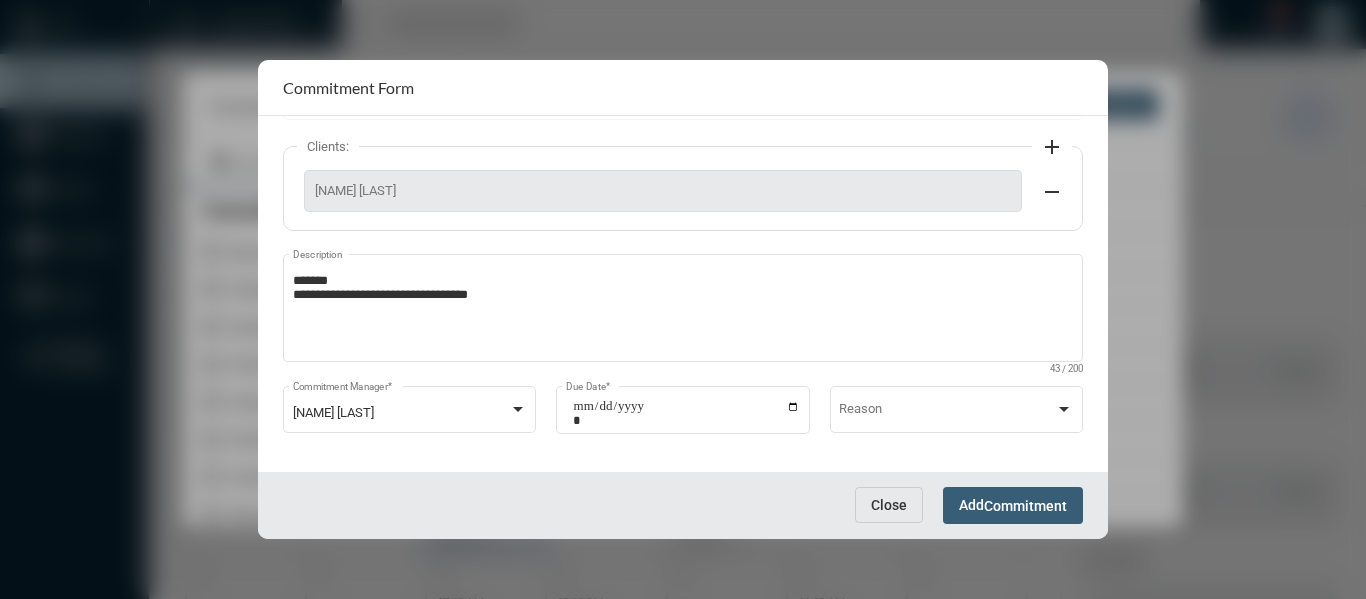 scroll, scrollTop: 199, scrollLeft: 0, axis: vertical 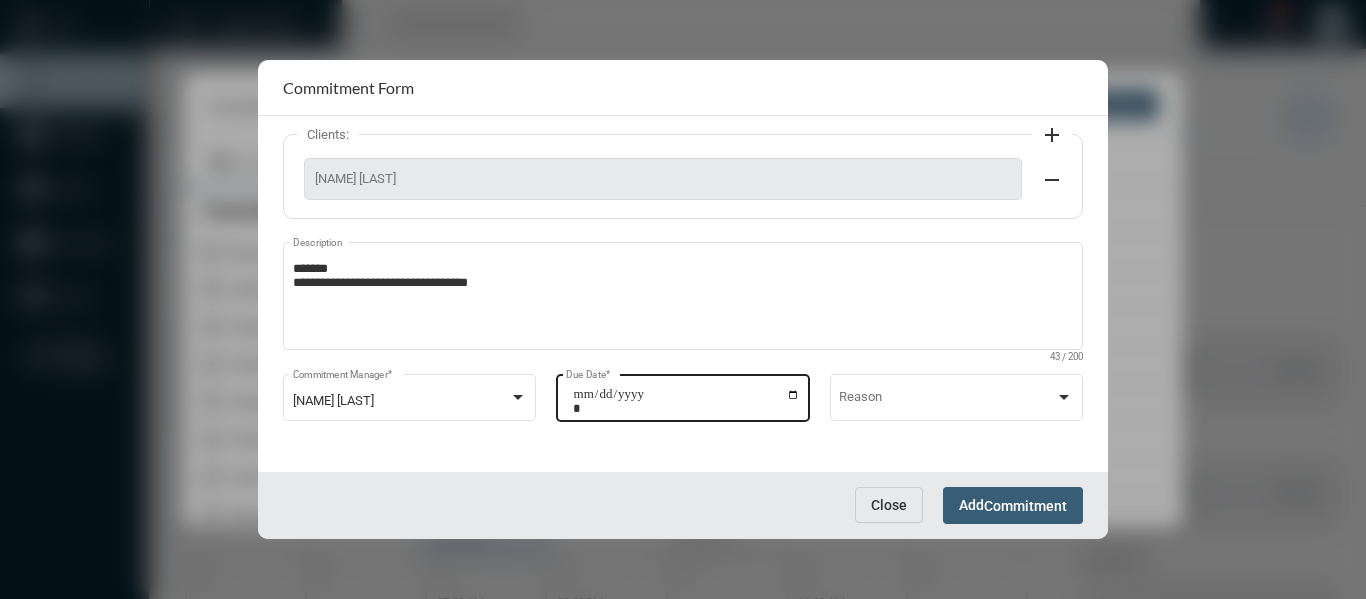 click on "**********" at bounding box center [686, 401] 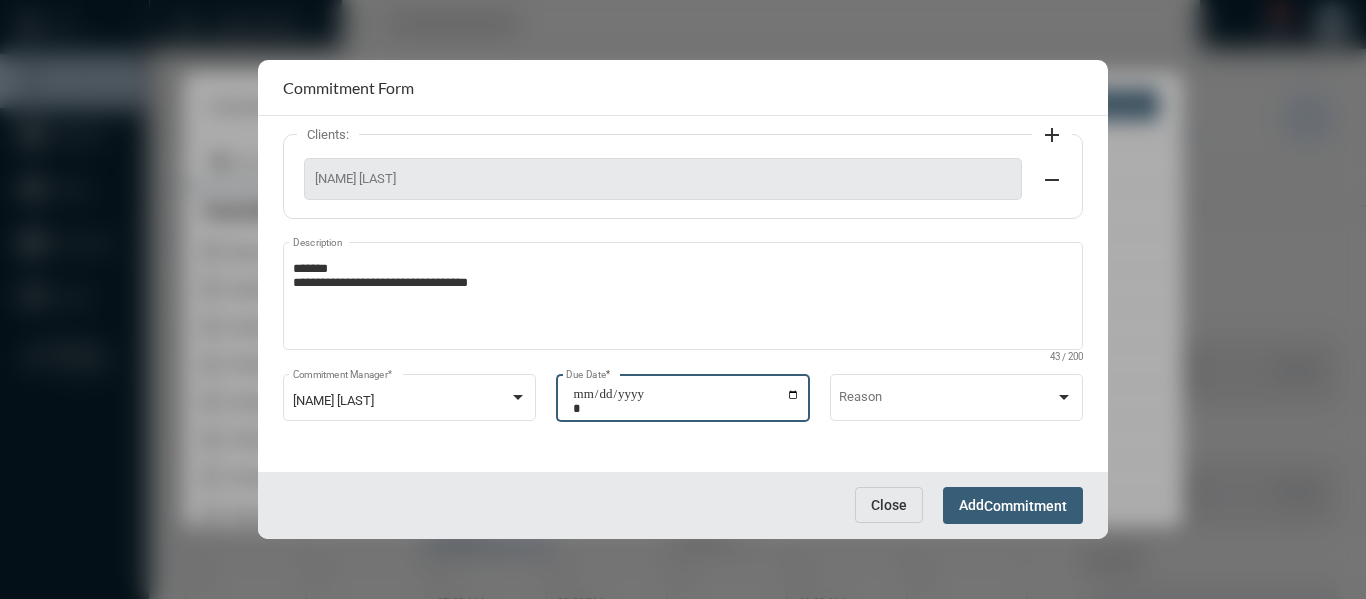 type on "**********" 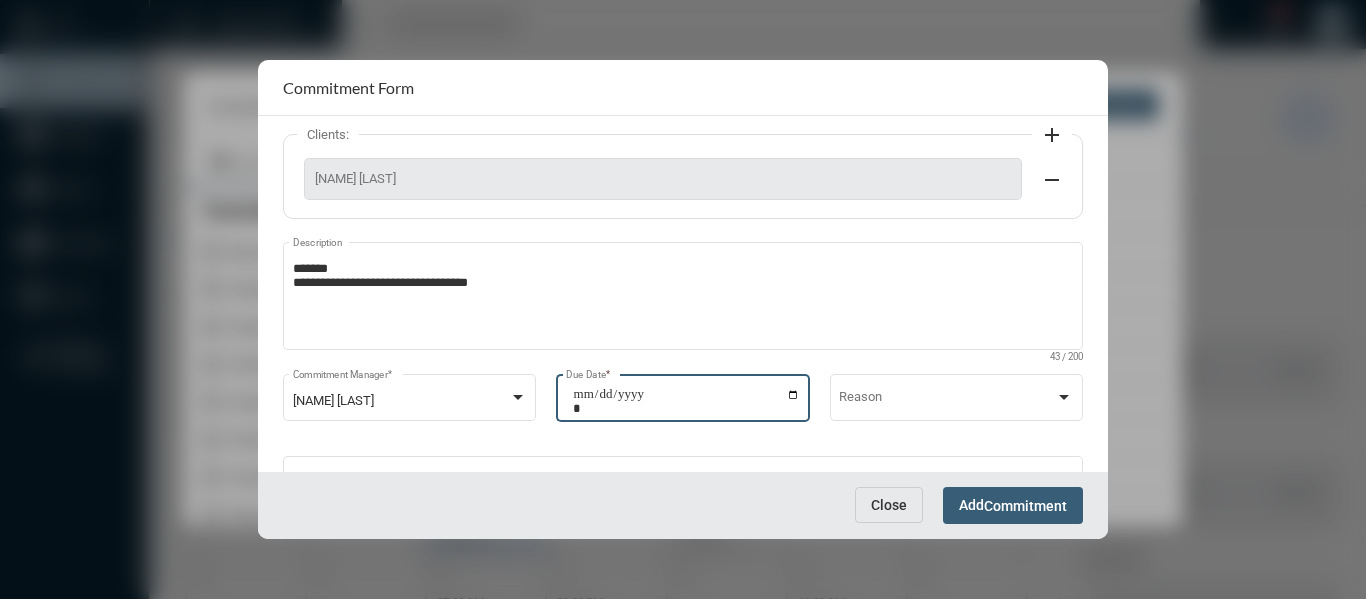 click on "Add   Commitment" at bounding box center [1013, 505] 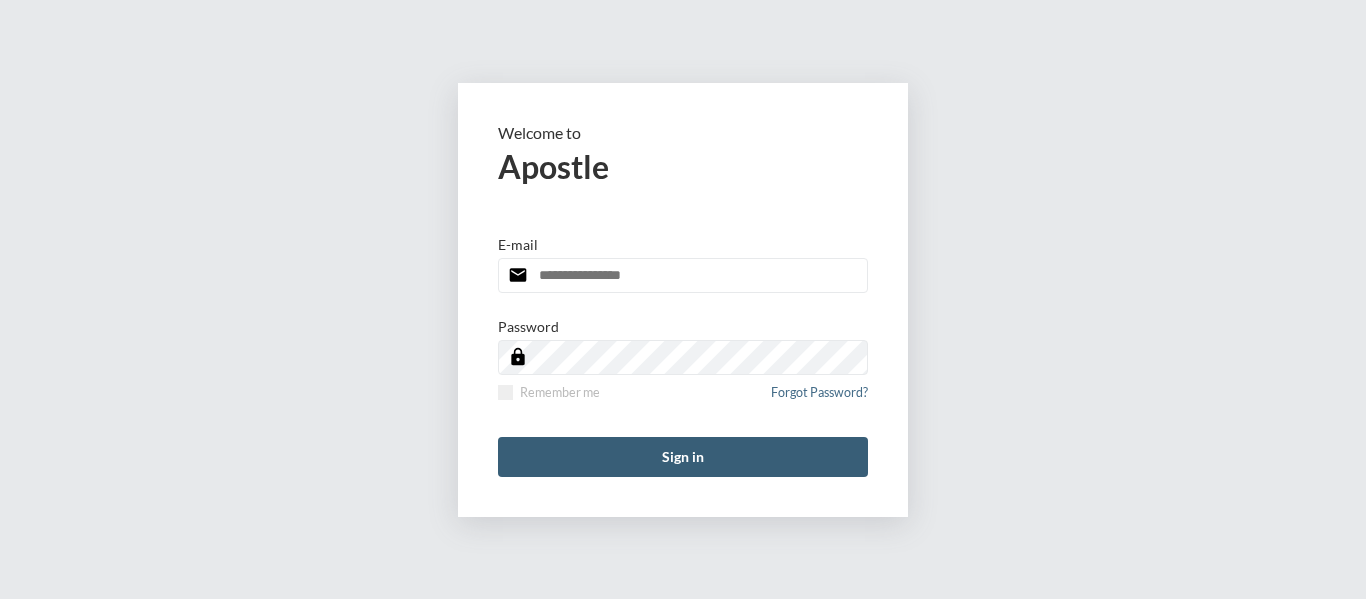 scroll, scrollTop: 0, scrollLeft: 0, axis: both 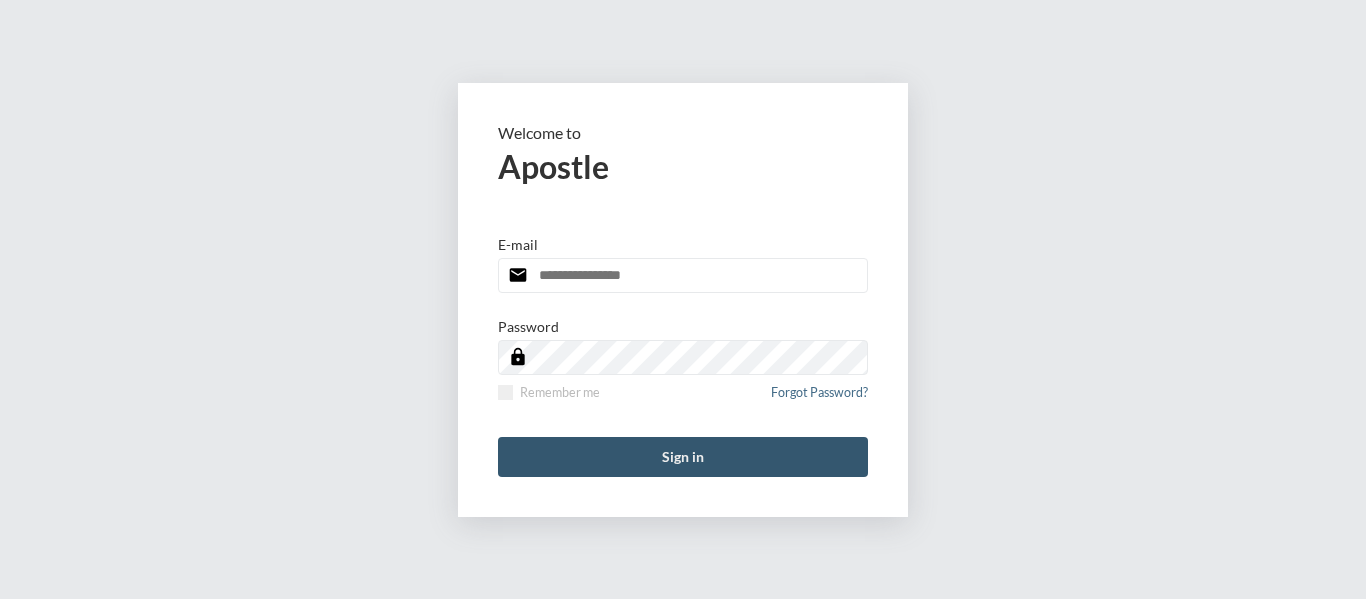 type on "**********" 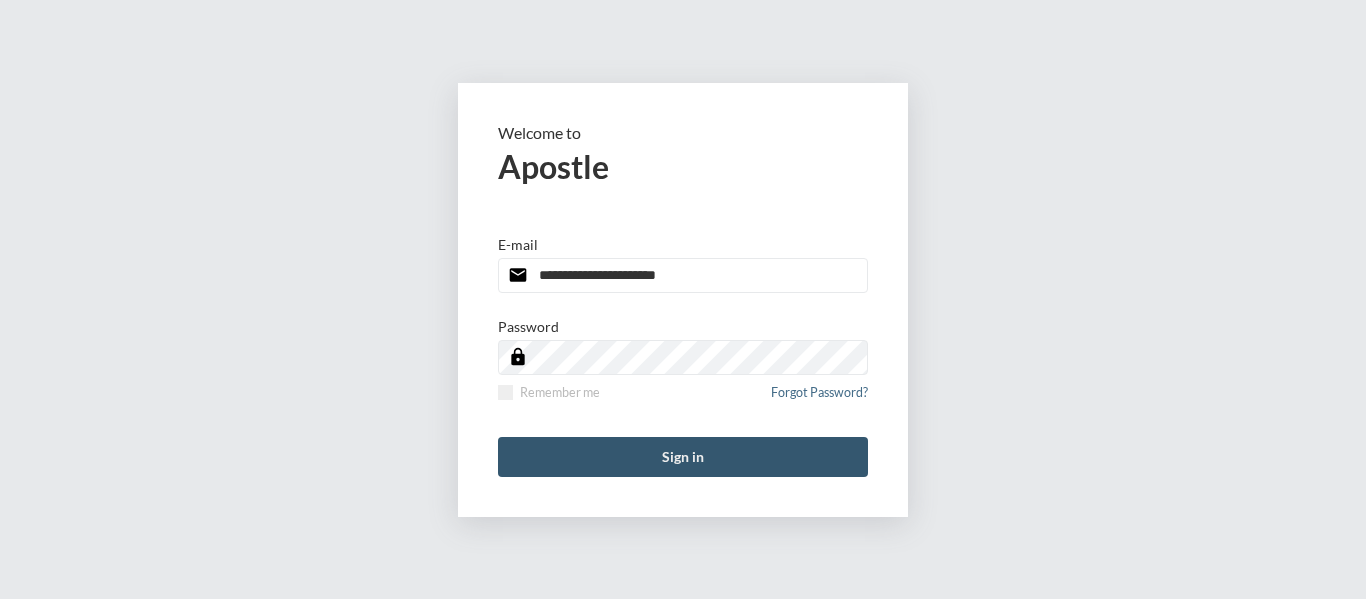 click on "Sign in" at bounding box center (683, 457) 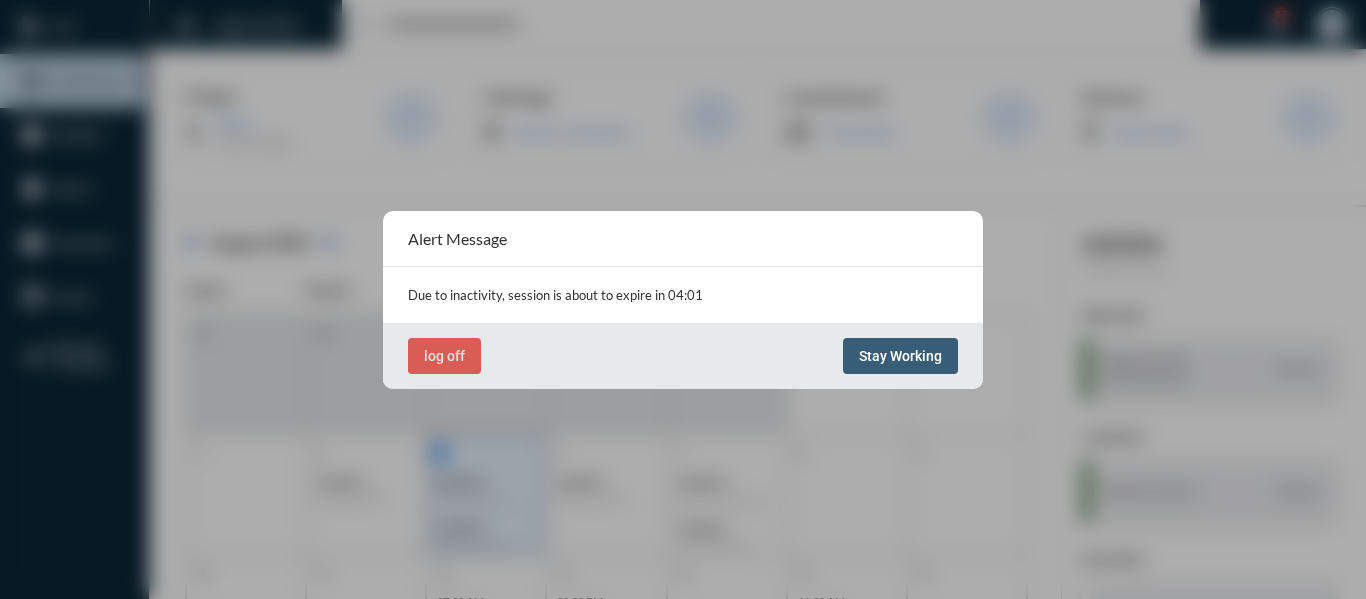 click on "Stay Working" at bounding box center [900, 356] 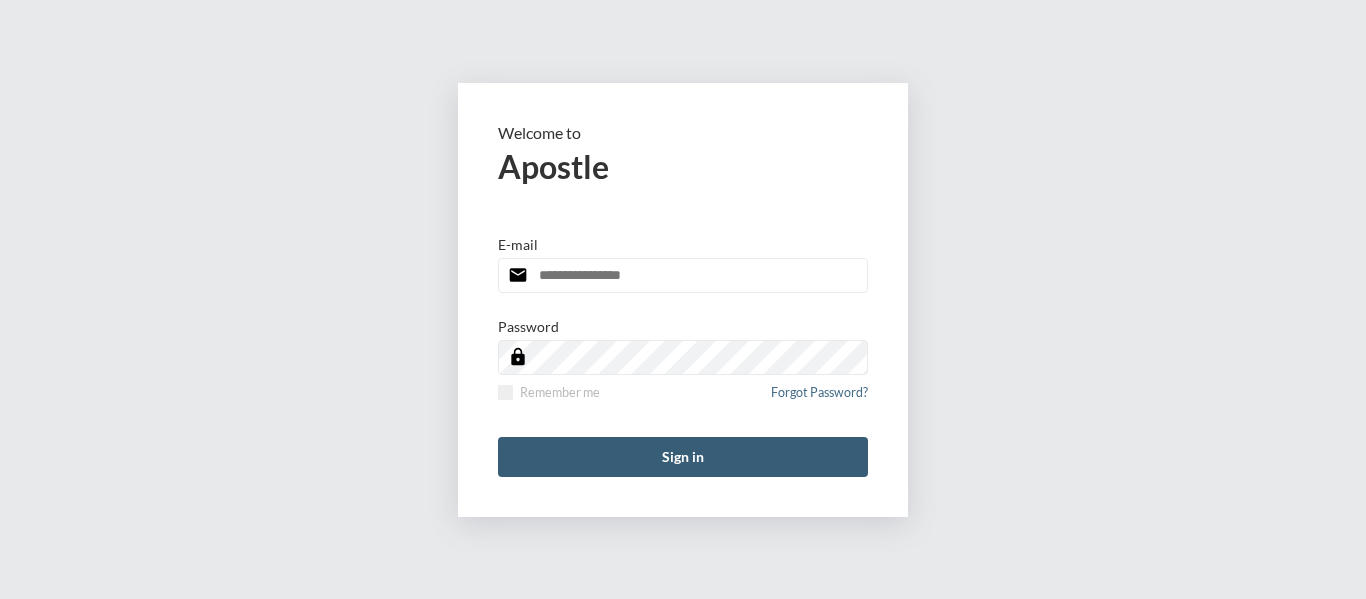 scroll, scrollTop: 0, scrollLeft: 0, axis: both 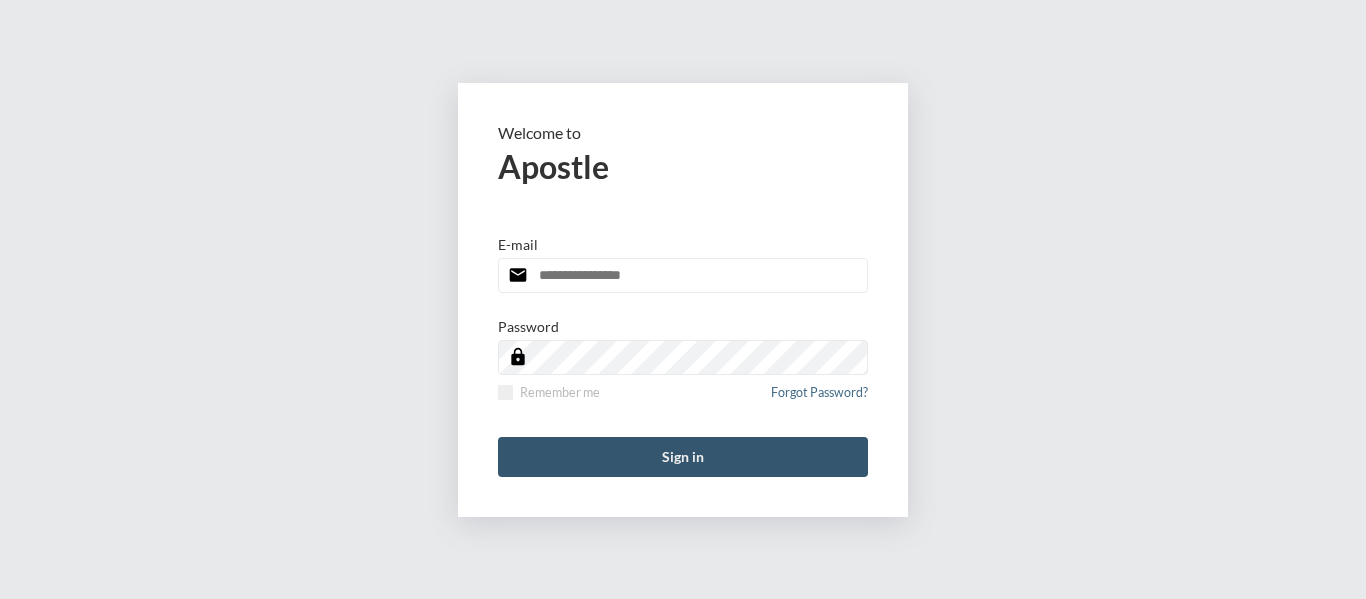 type on "**********" 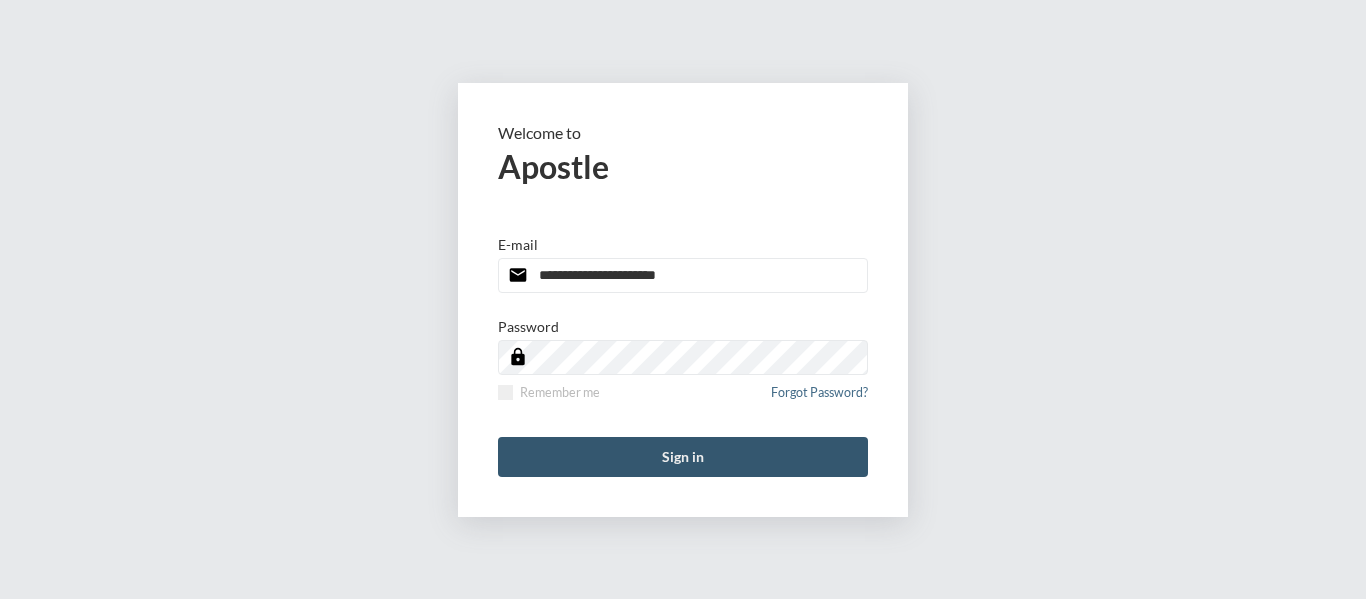 click on "Sign in" at bounding box center (683, 457) 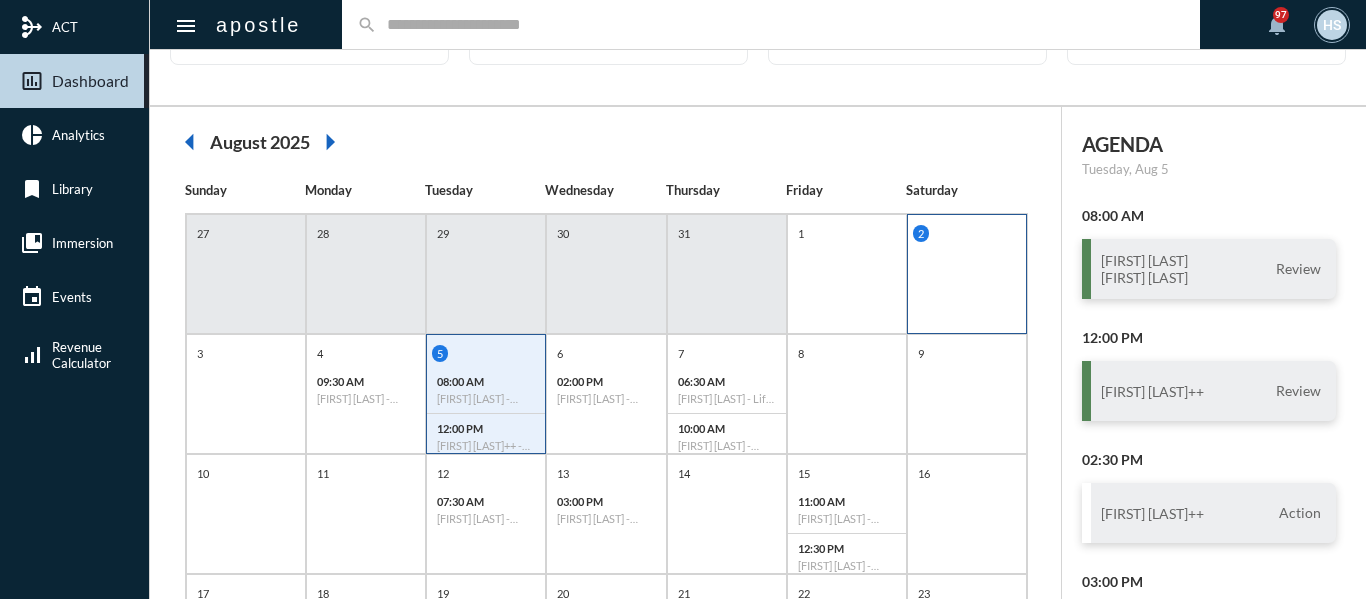 scroll, scrollTop: 0, scrollLeft: 0, axis: both 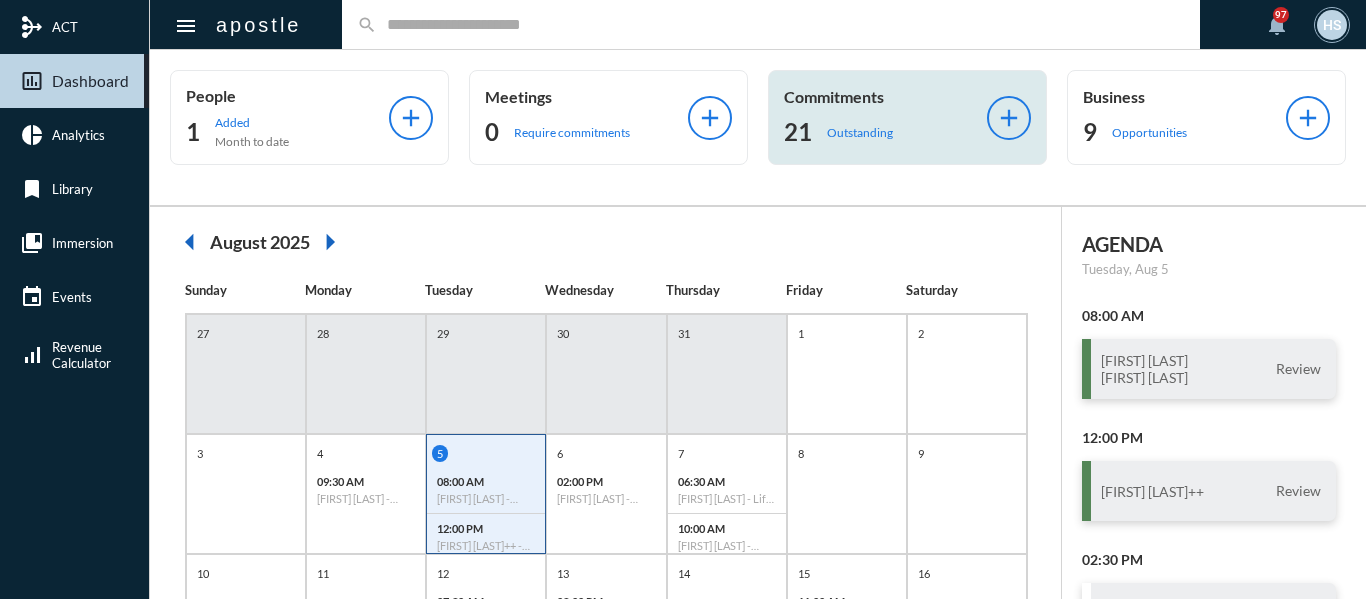 click on "Outstanding" 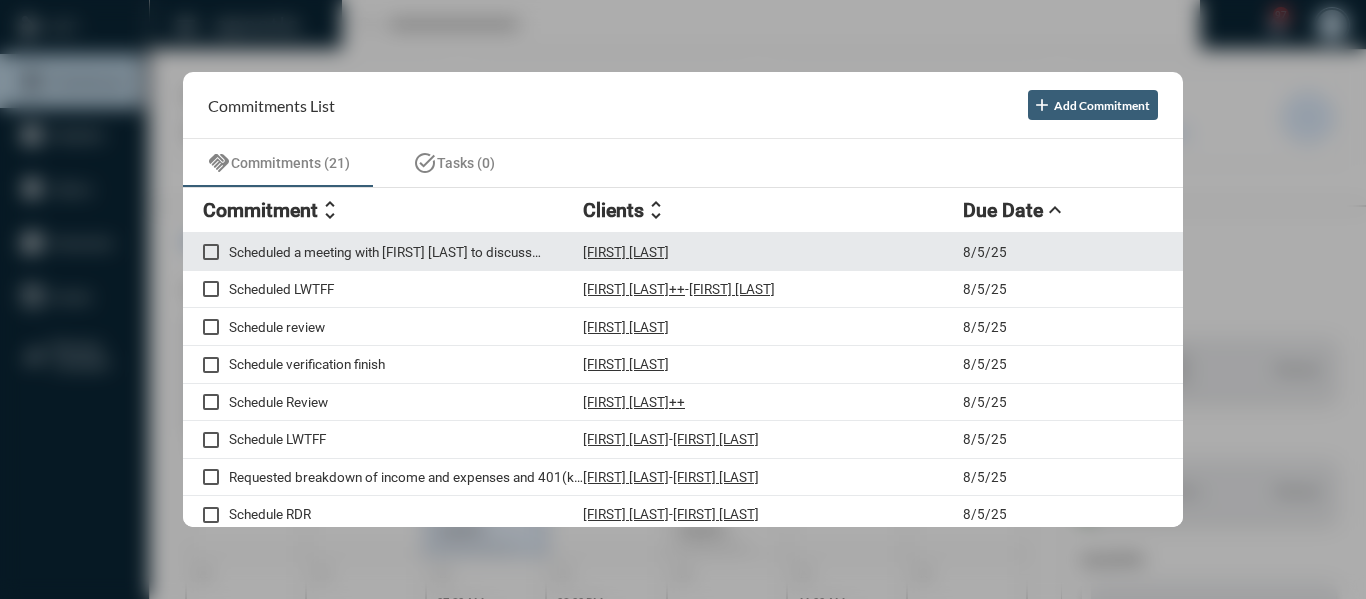 click on "Scheduled a meeting with [NAME] [LAST] to discuss structured notes oppportunity" at bounding box center (406, 252) 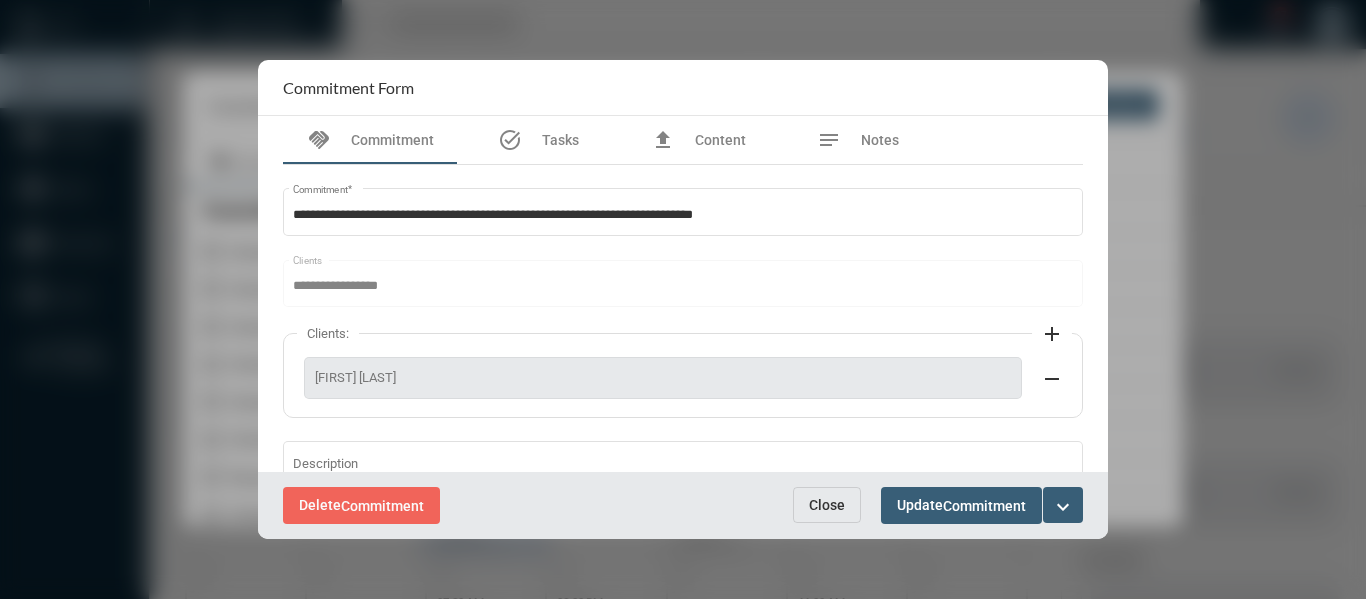 scroll, scrollTop: 100, scrollLeft: 0, axis: vertical 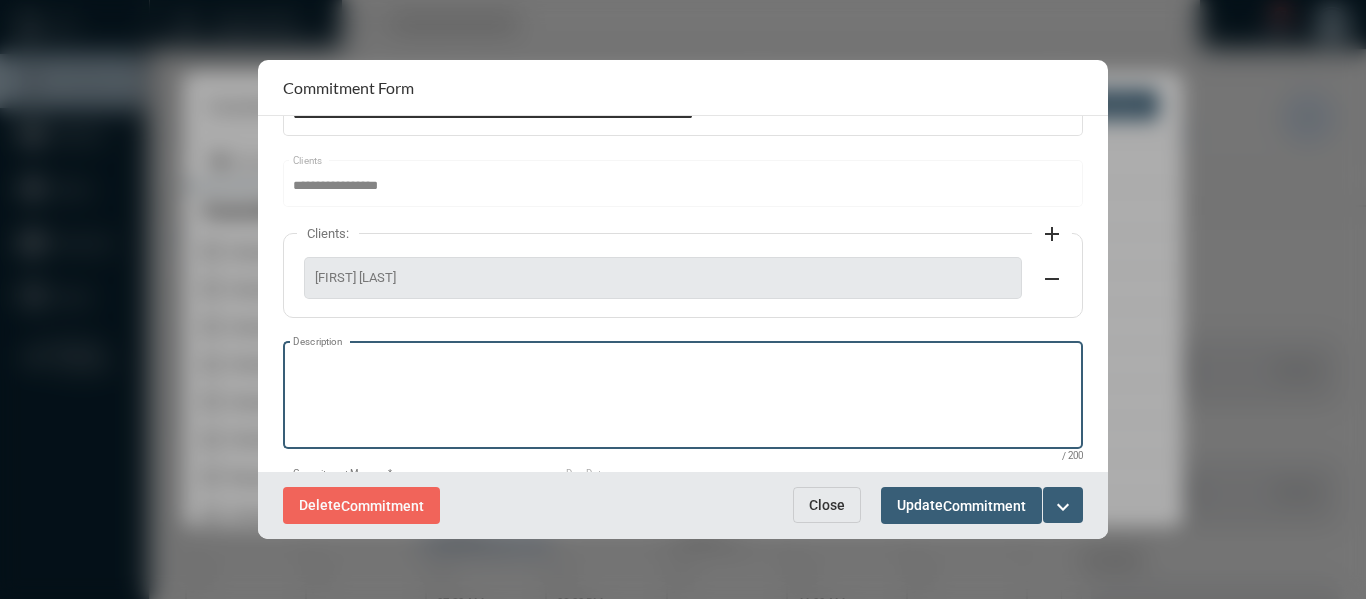 click on "Description" at bounding box center (683, 398) 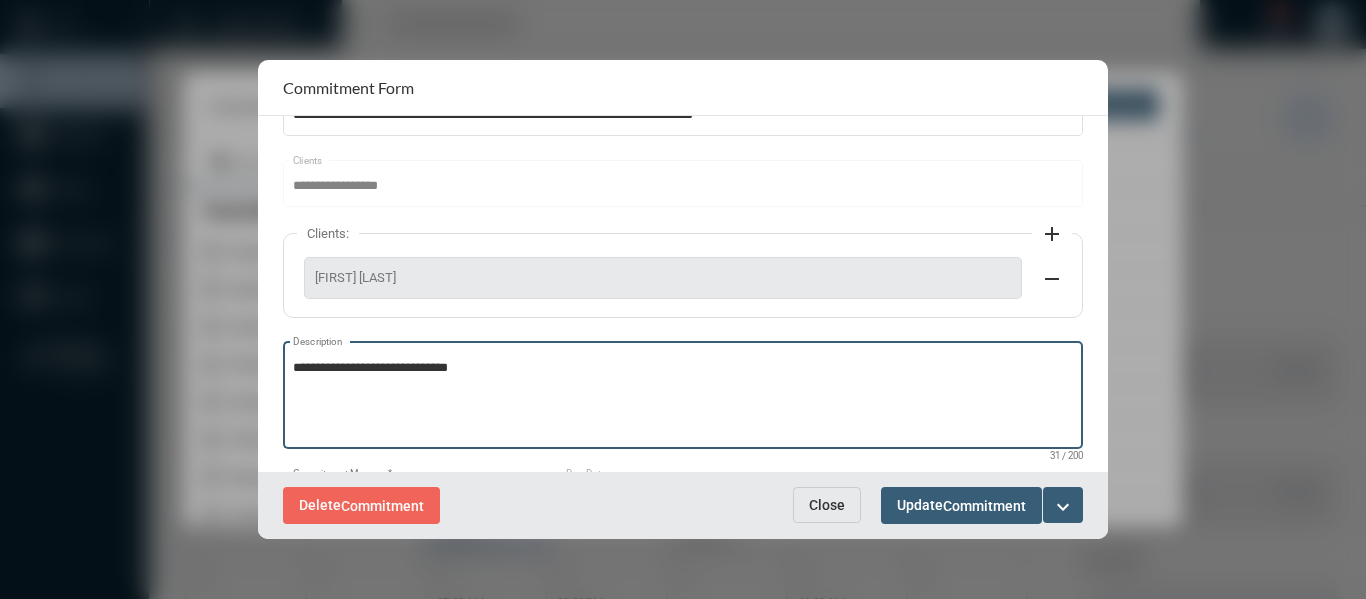 type on "**********" 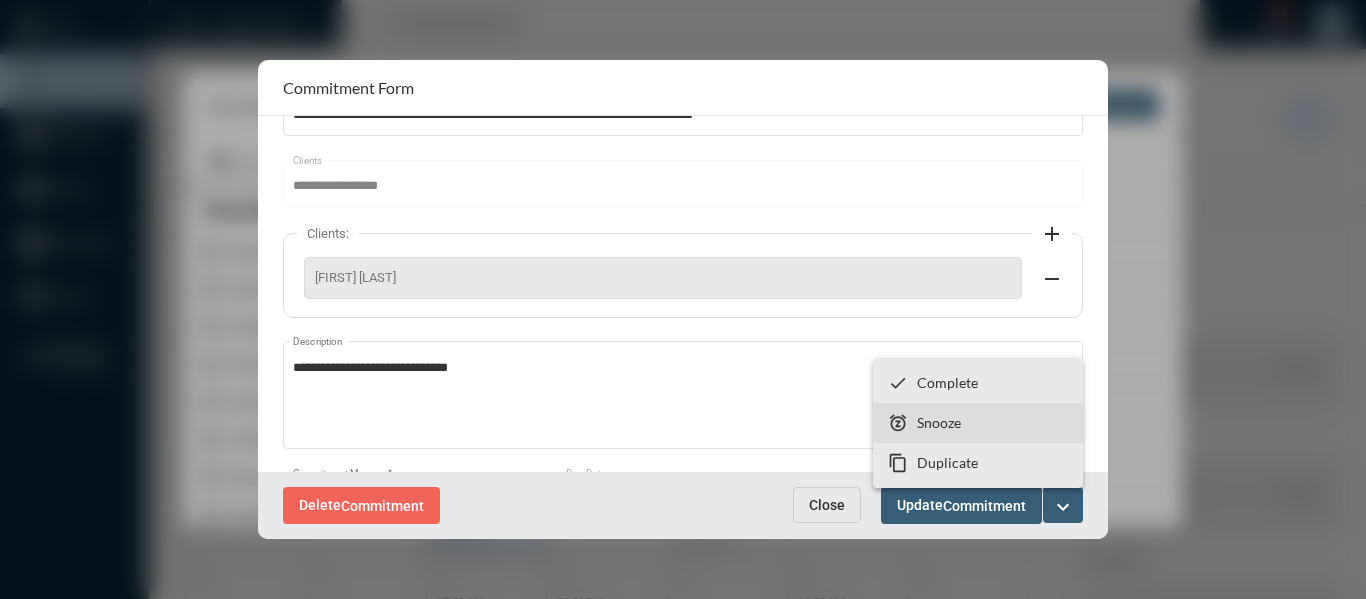click on "Snooze" at bounding box center [939, 422] 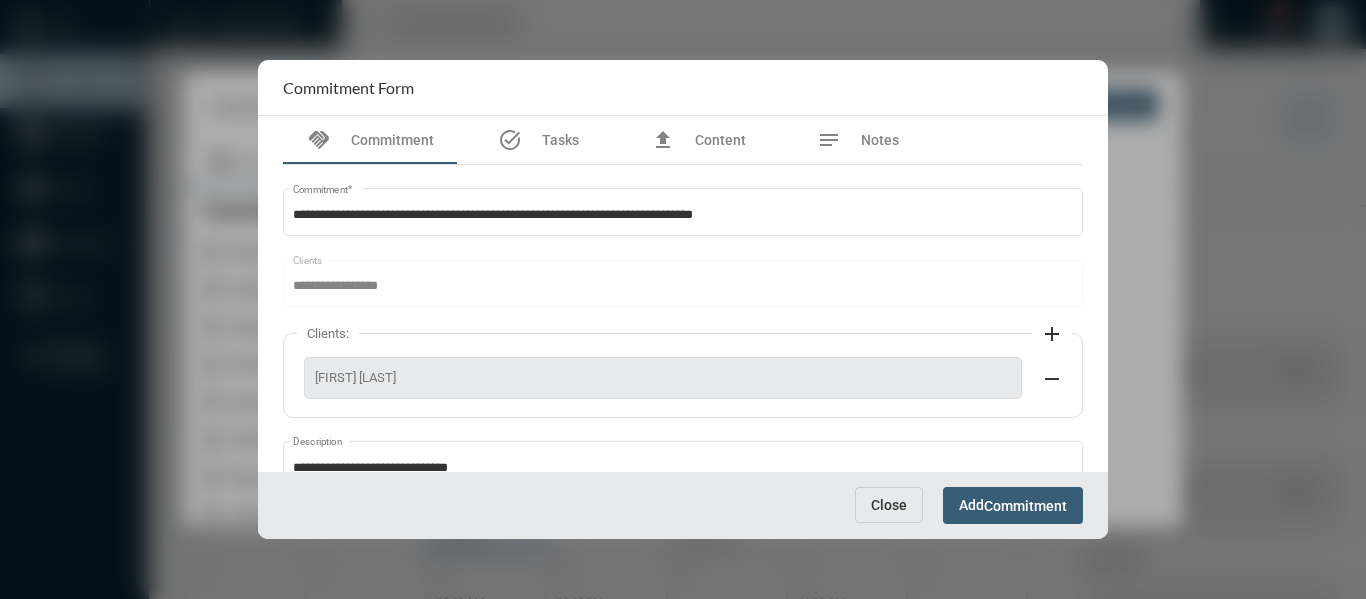 scroll, scrollTop: 199, scrollLeft: 0, axis: vertical 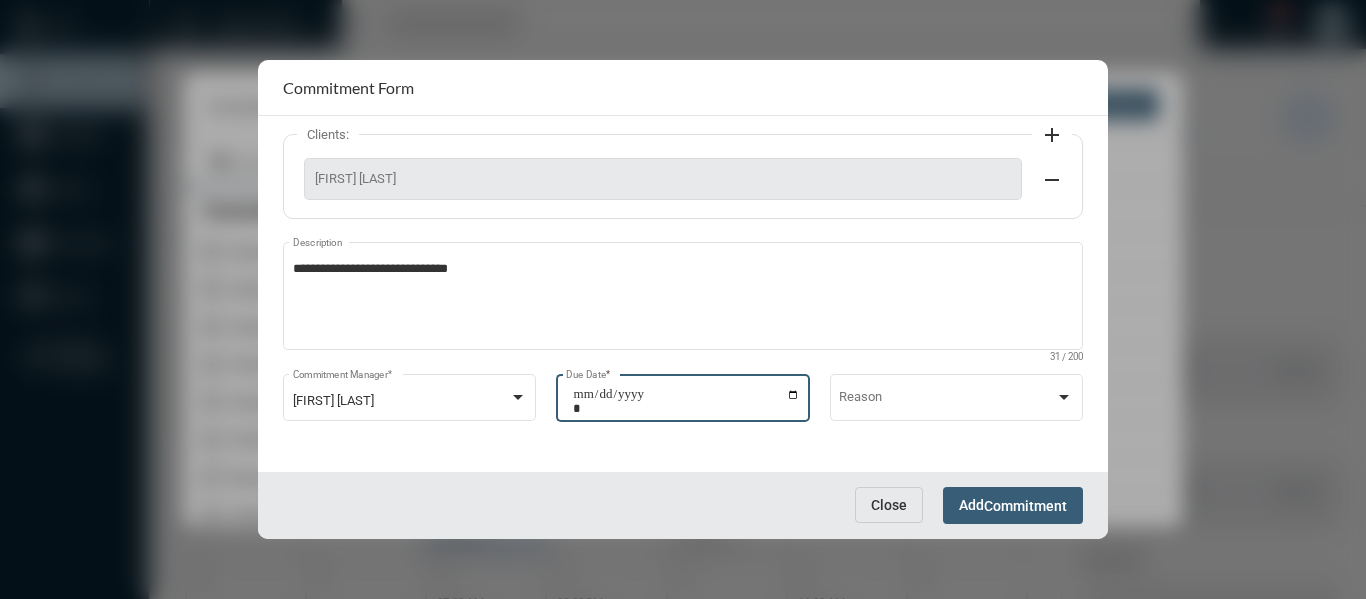 click on "**********" at bounding box center (686, 401) 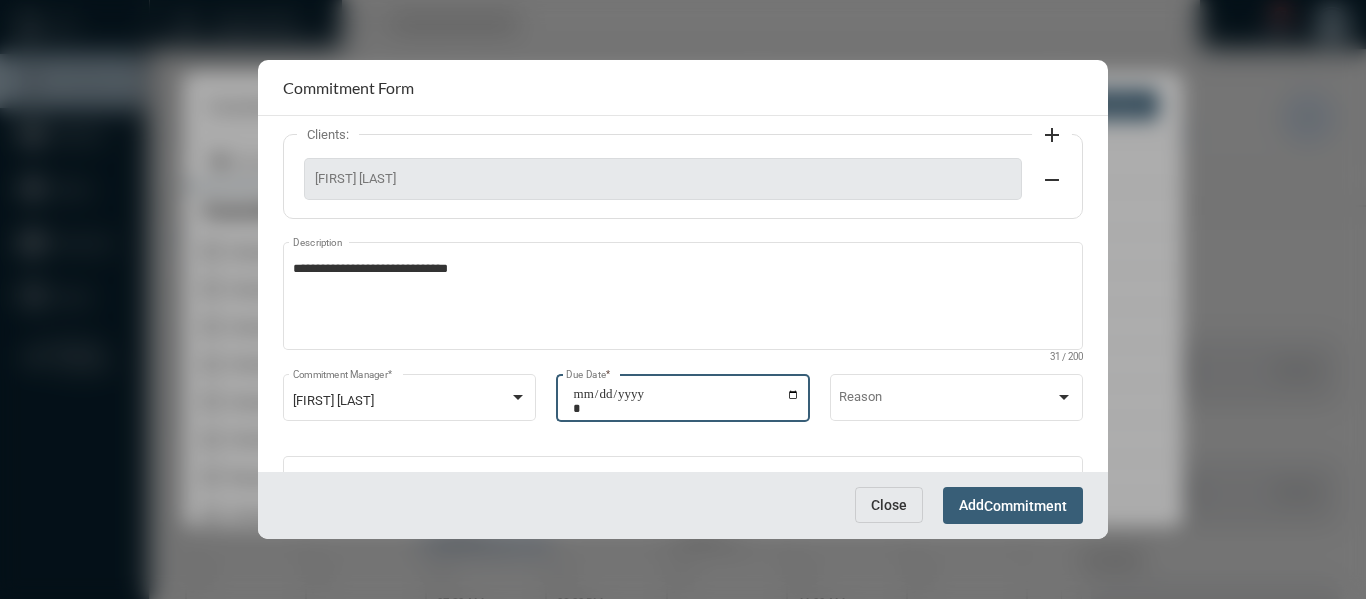 click on "Commitment" at bounding box center (1025, 506) 